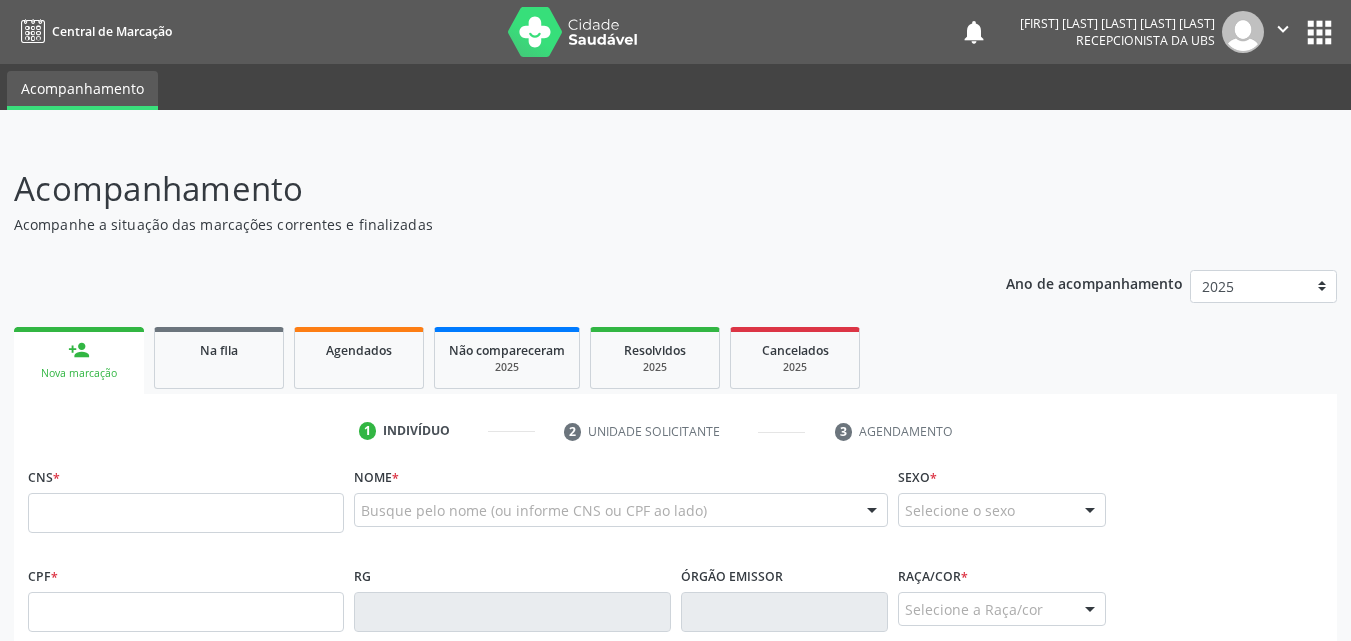 scroll, scrollTop: 0, scrollLeft: 0, axis: both 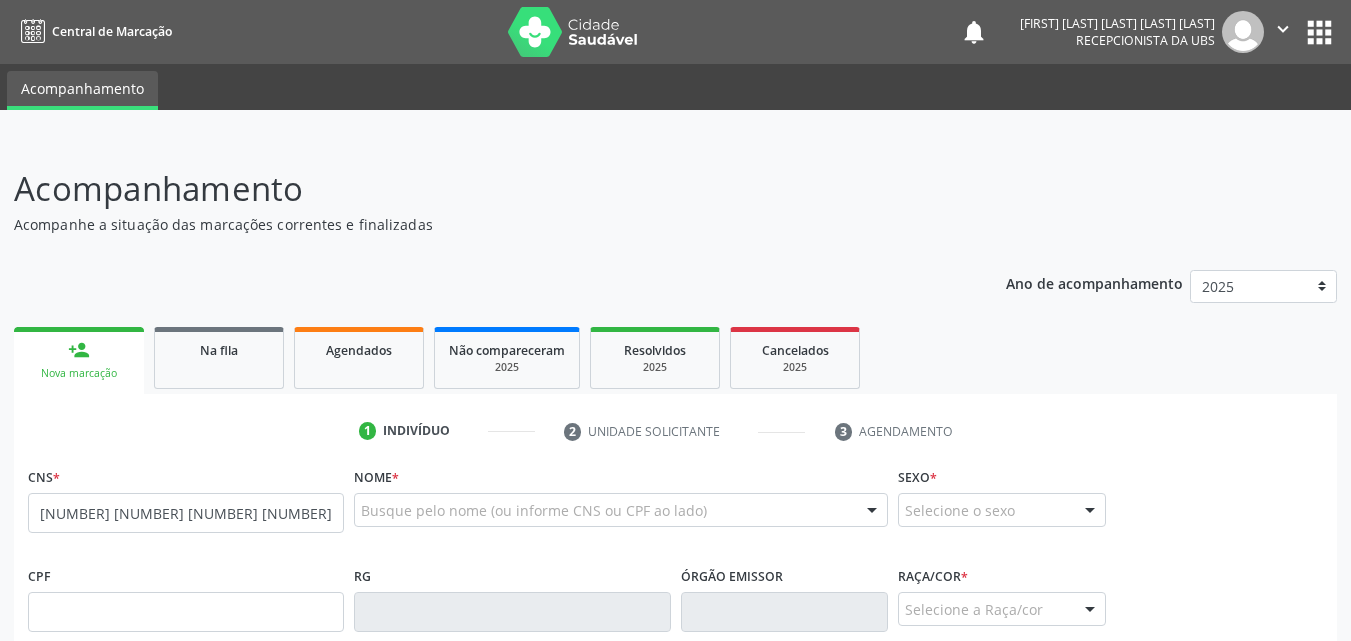 type on "[NUMBER] [NUMBER] [NUMBER] [NUMBER]" 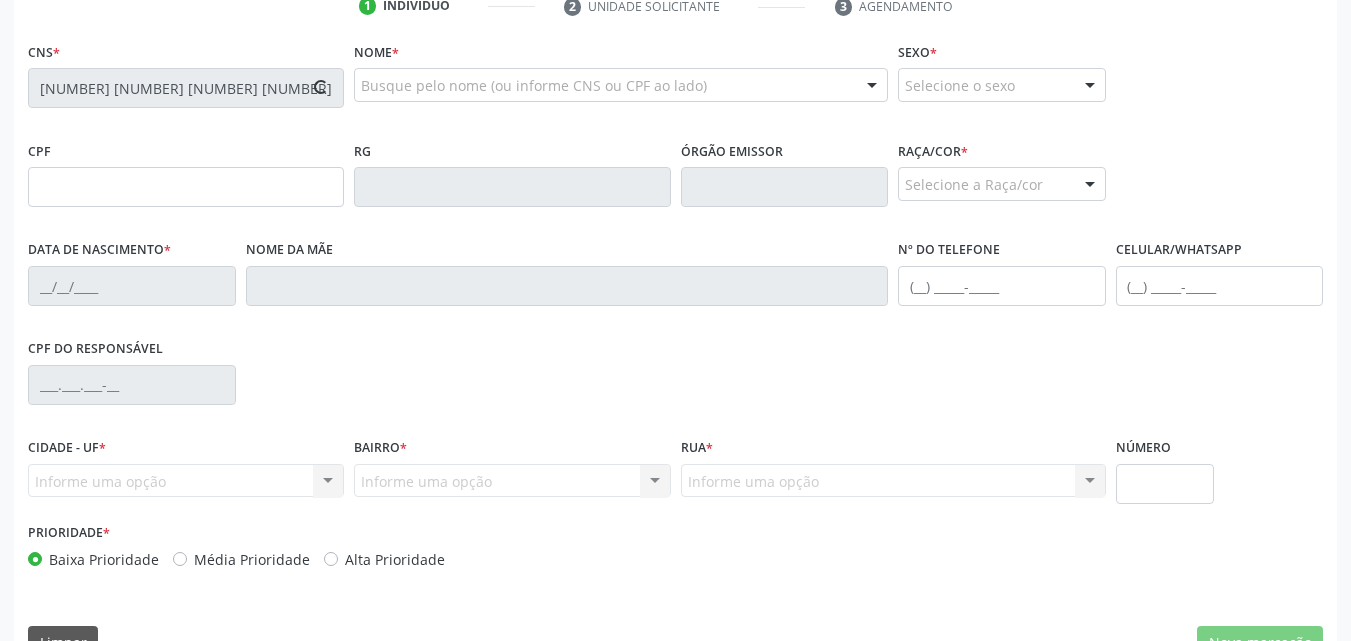 scroll, scrollTop: 432, scrollLeft: 0, axis: vertical 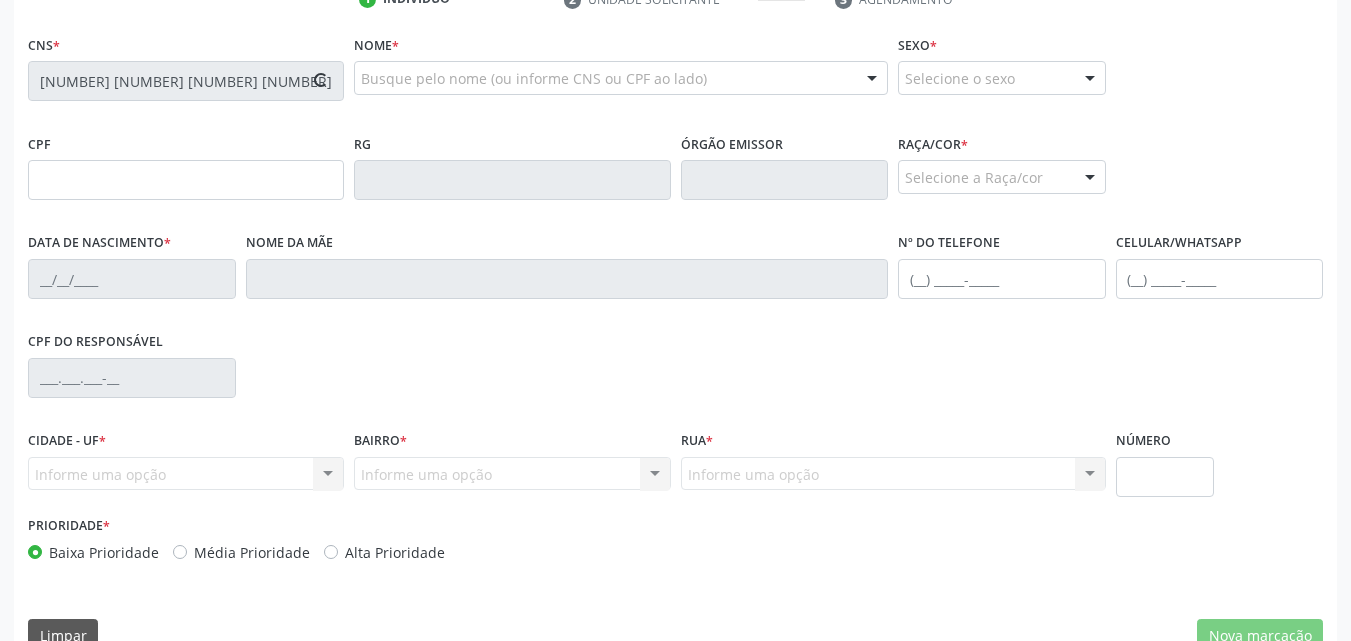 type on "[NUMBER].[NUMBER].[NUMBER]-[NUMBER]" 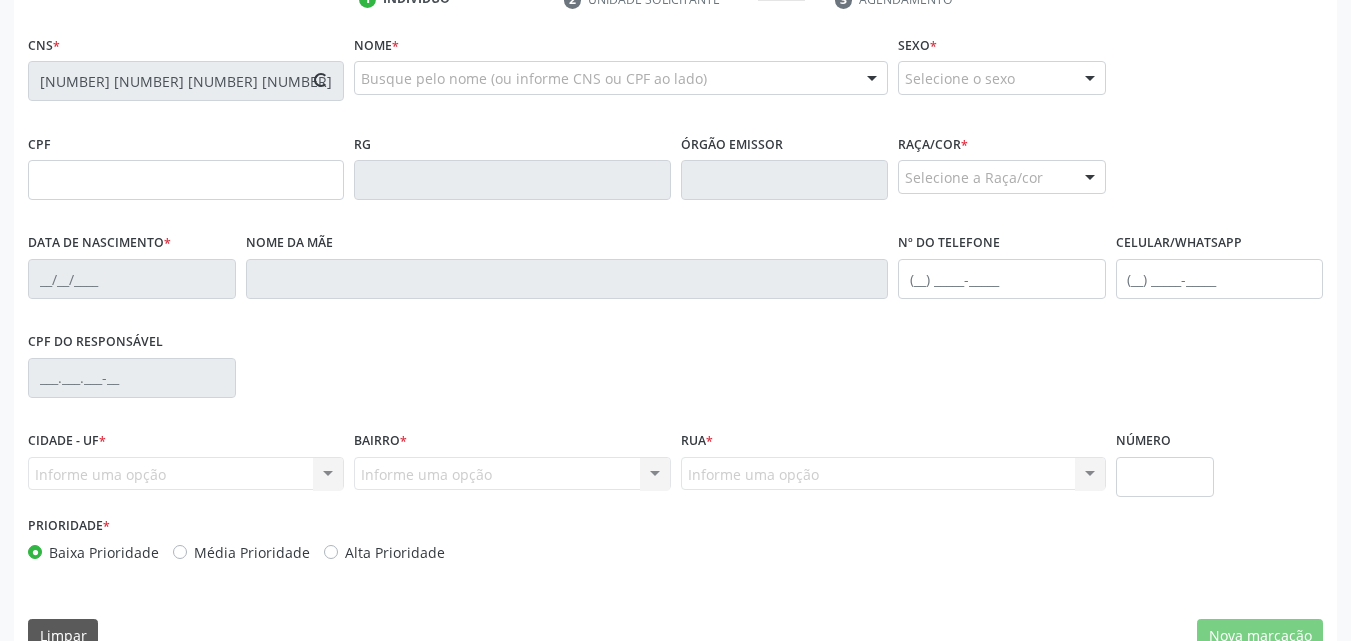 type on "[DATE]" 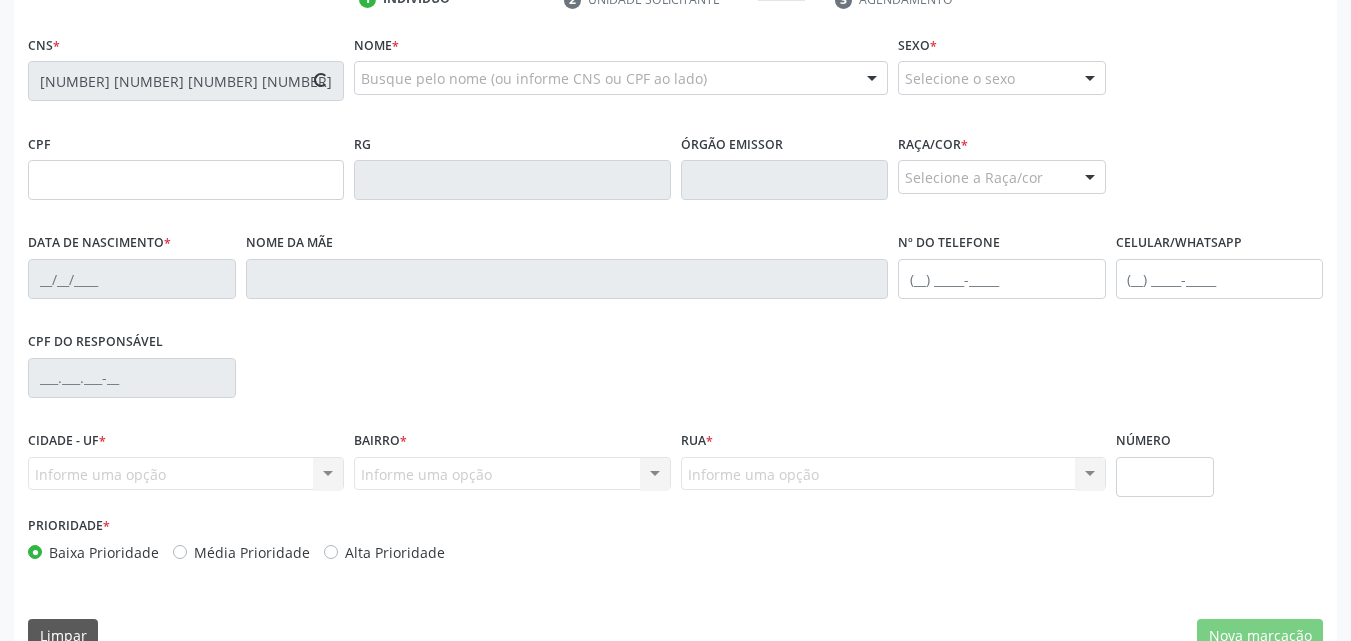 type on "([PHONE]) [PHONE]" 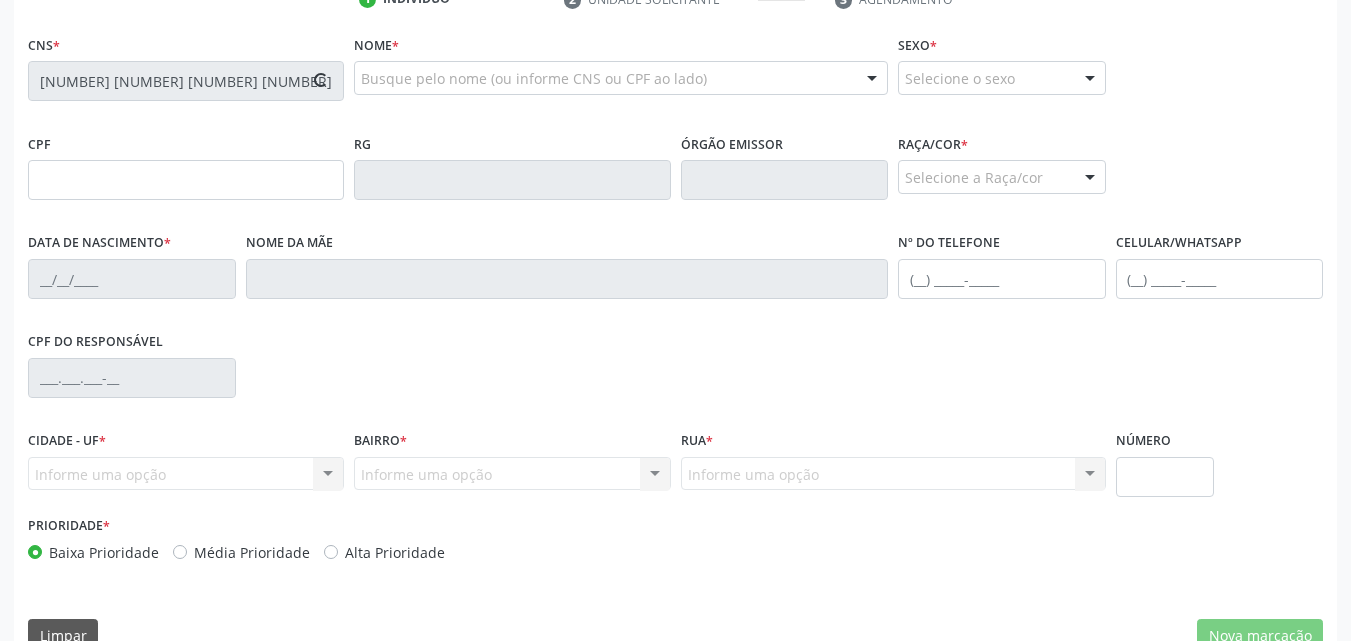 type on "06" 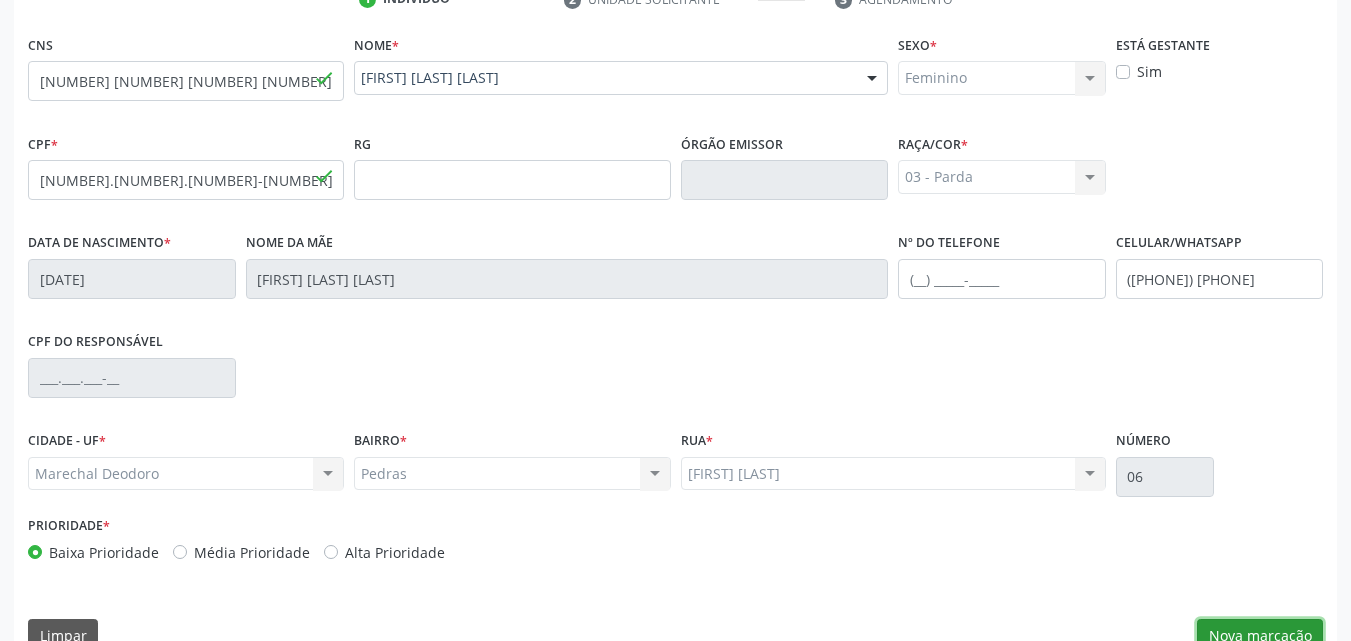 click on "Nova marcação" at bounding box center [1260, 636] 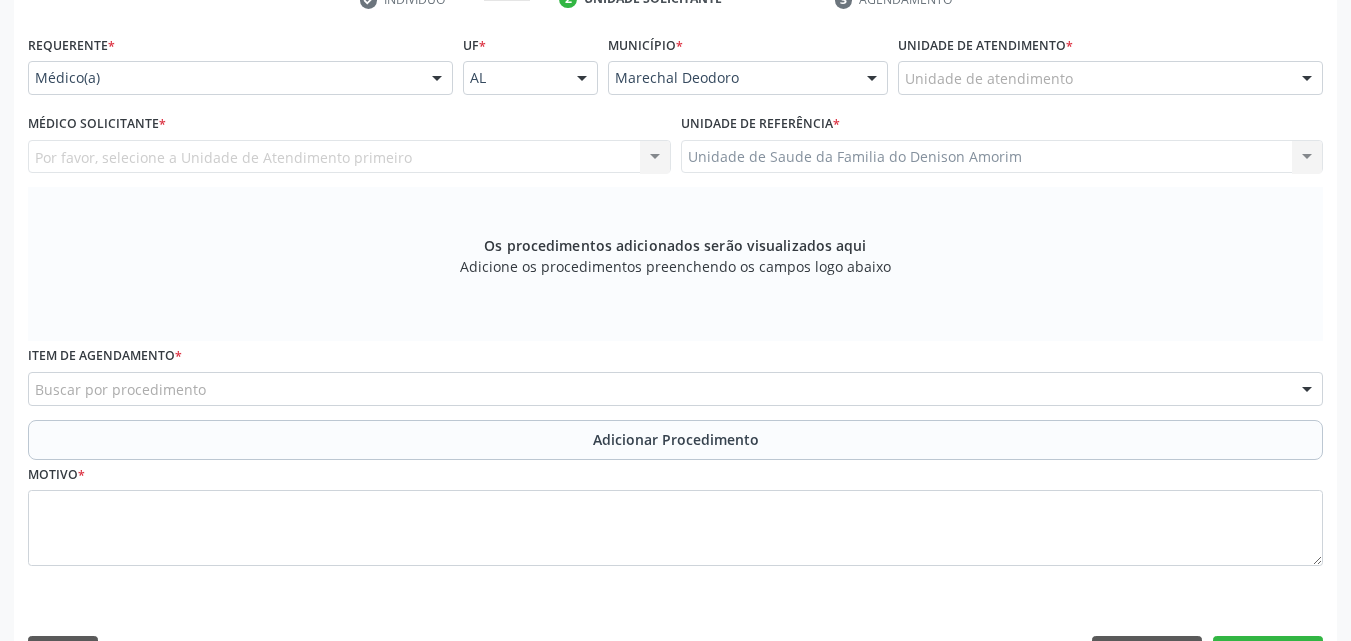 scroll, scrollTop: 433, scrollLeft: 0, axis: vertical 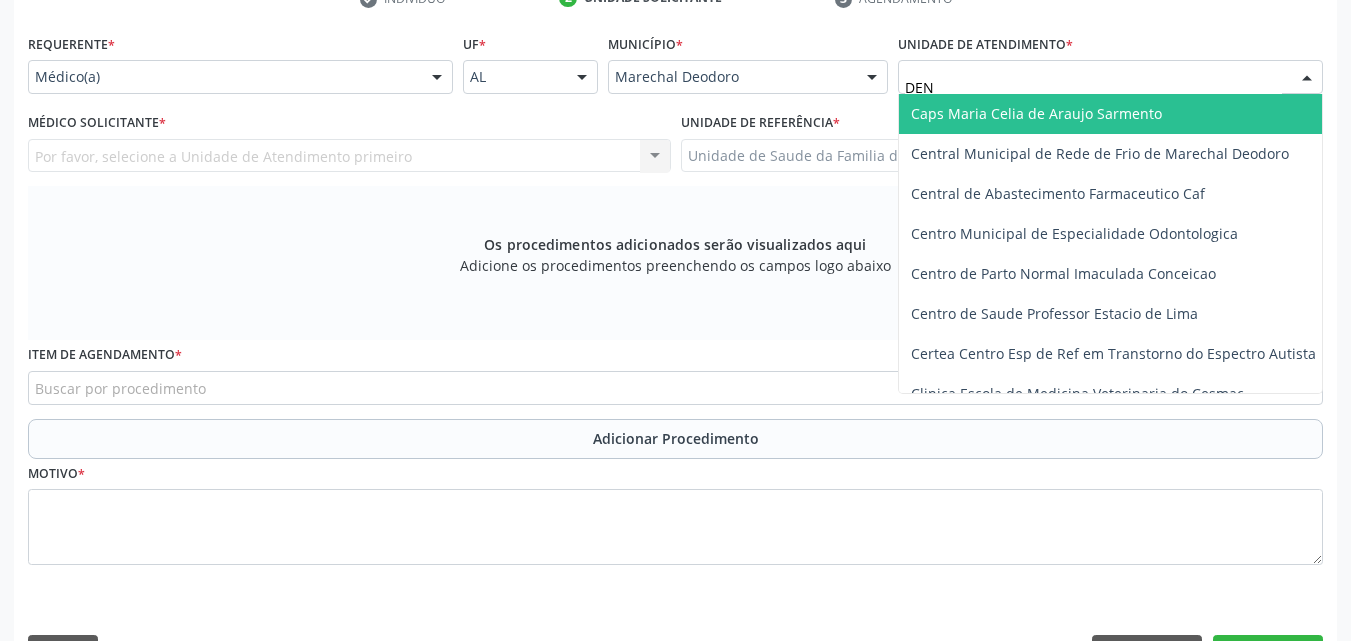 type on "DENI" 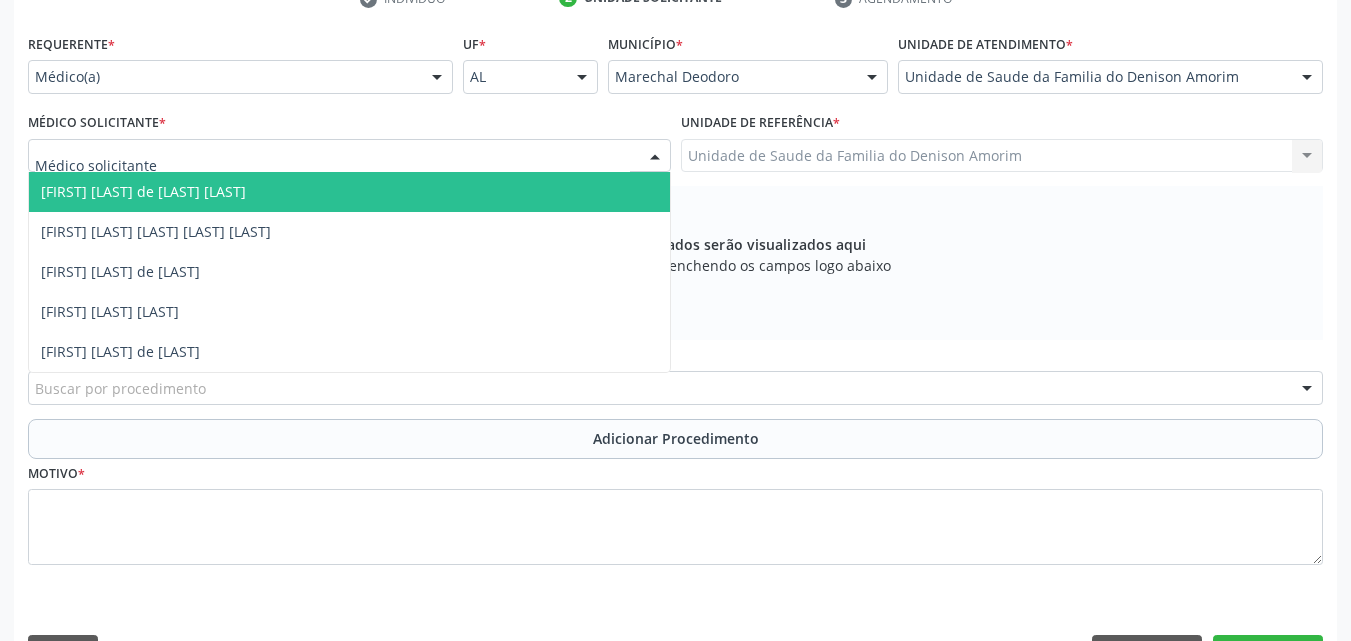 click at bounding box center [349, 156] 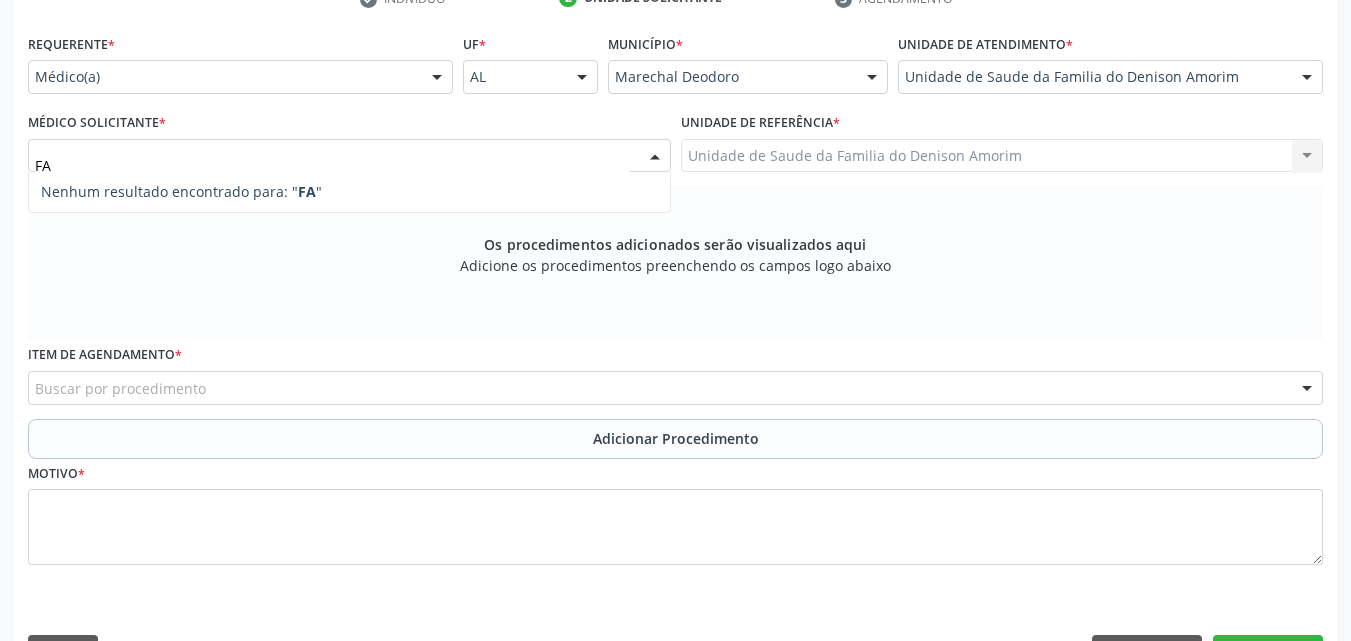 type on "F" 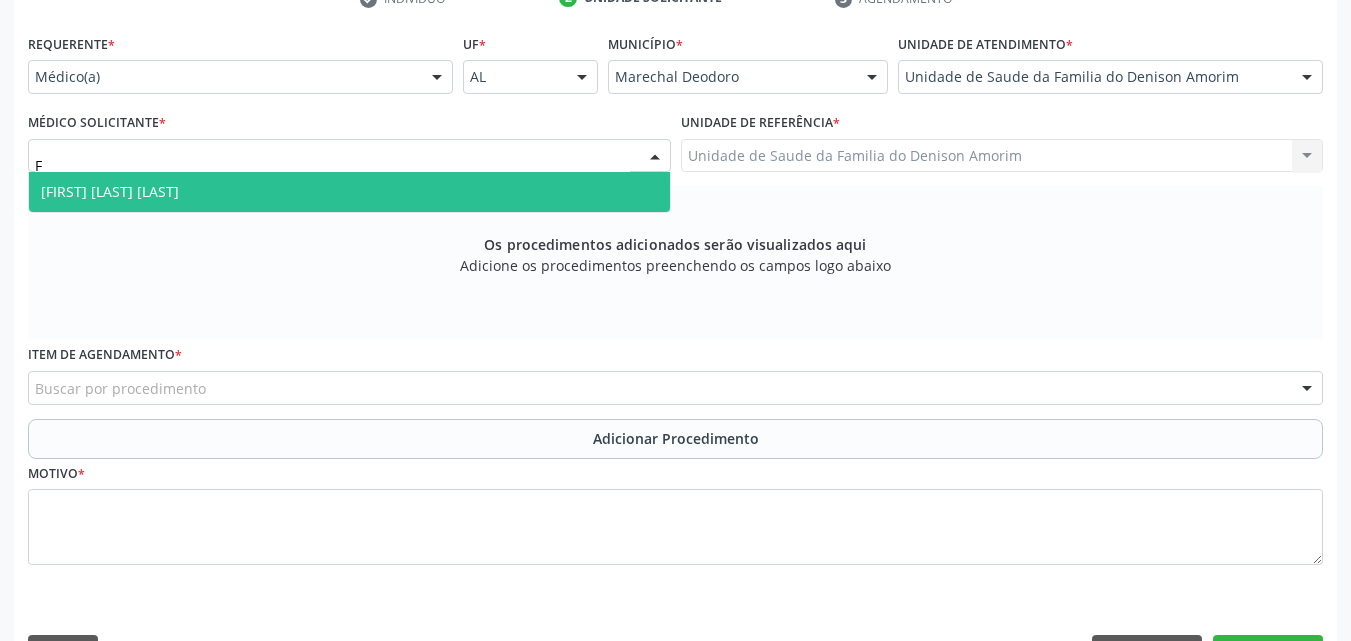 type 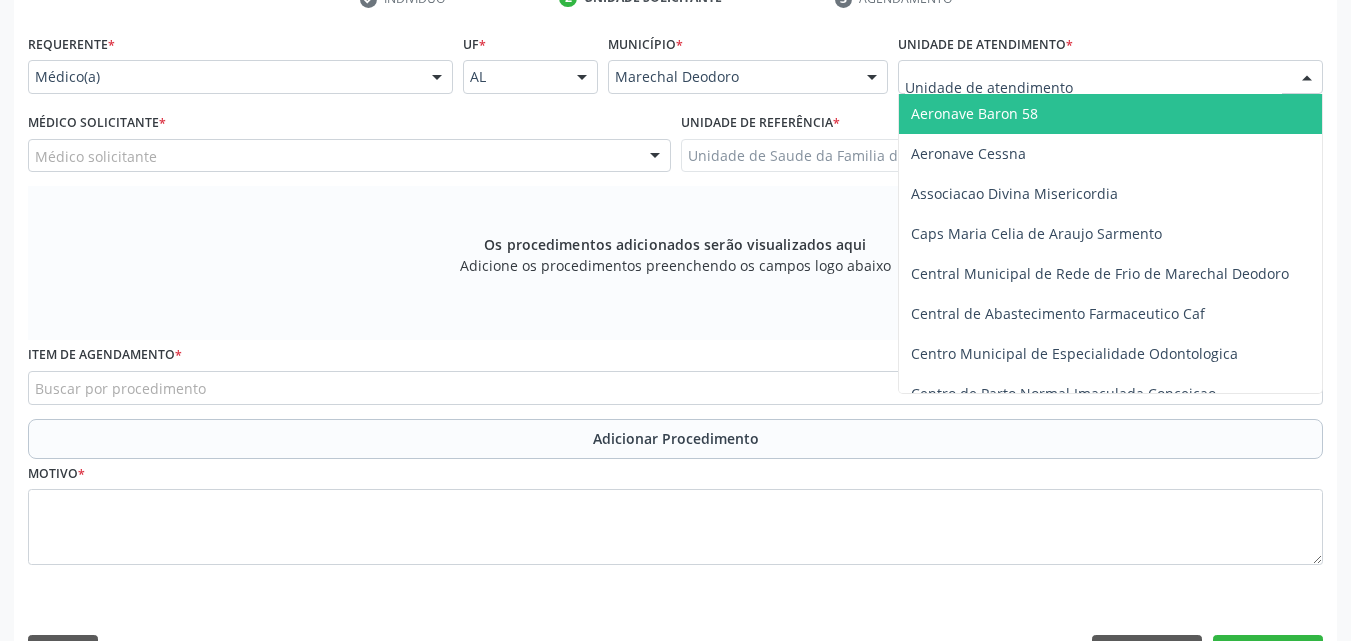 click at bounding box center (1110, 77) 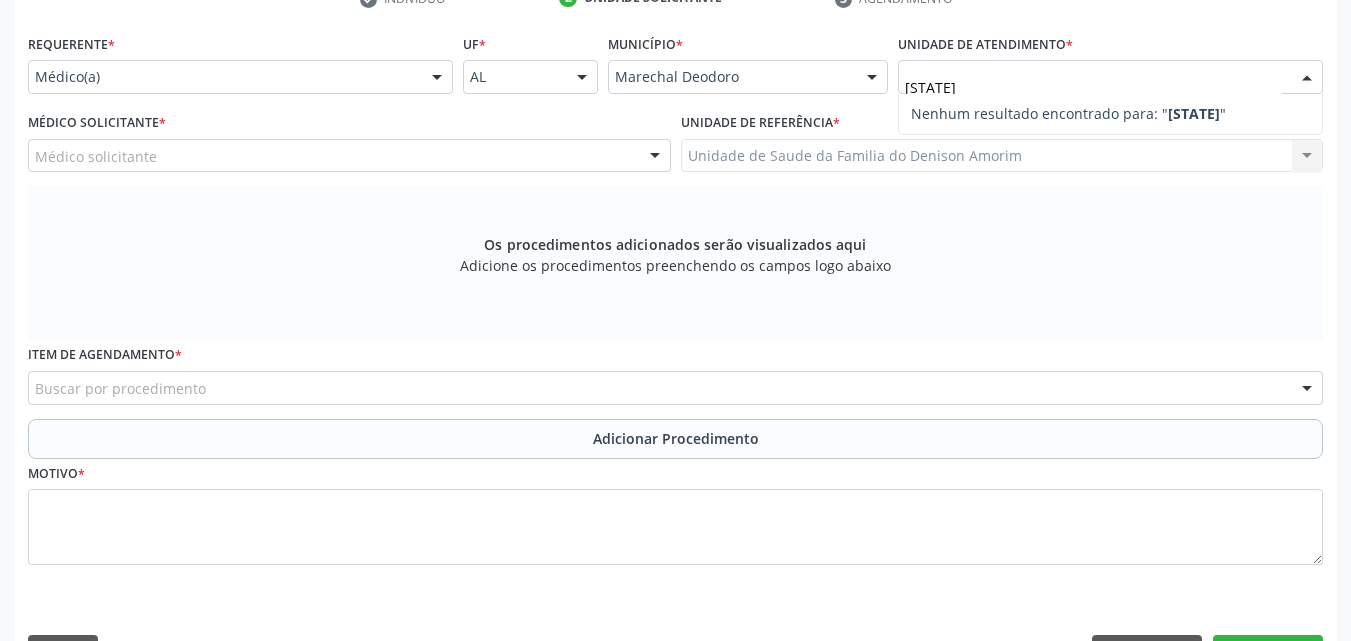 type on "EST" 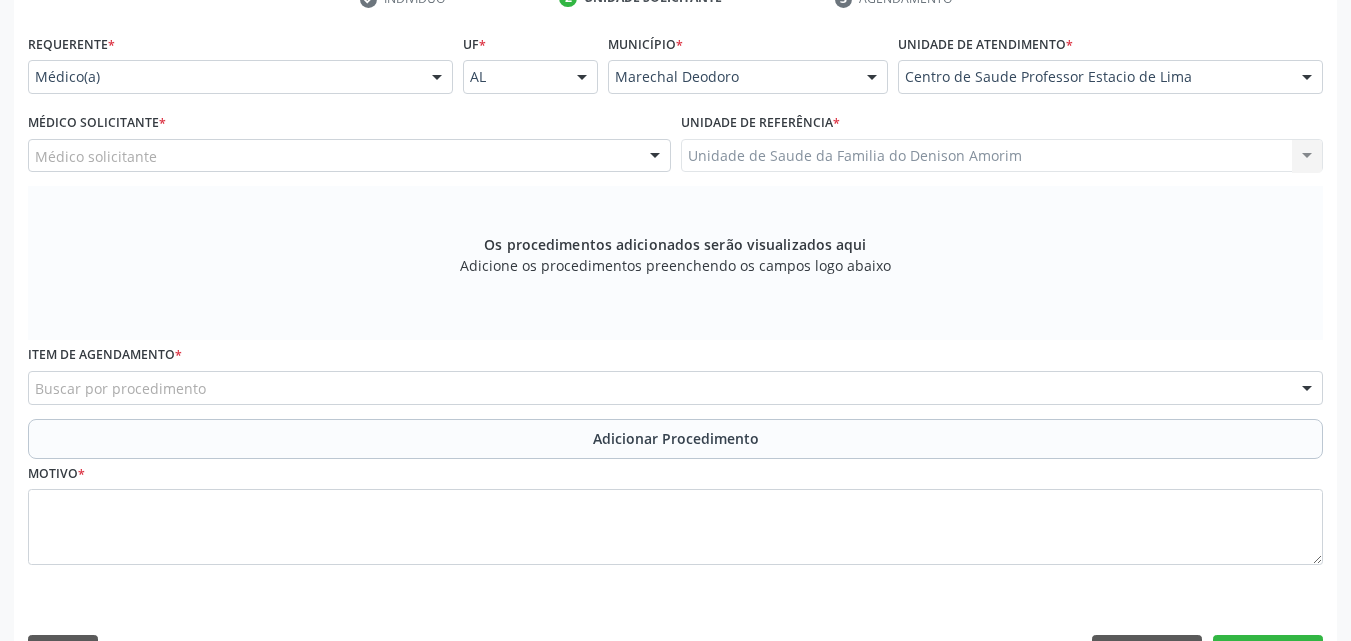 click on "Médico solicitante" at bounding box center (349, 156) 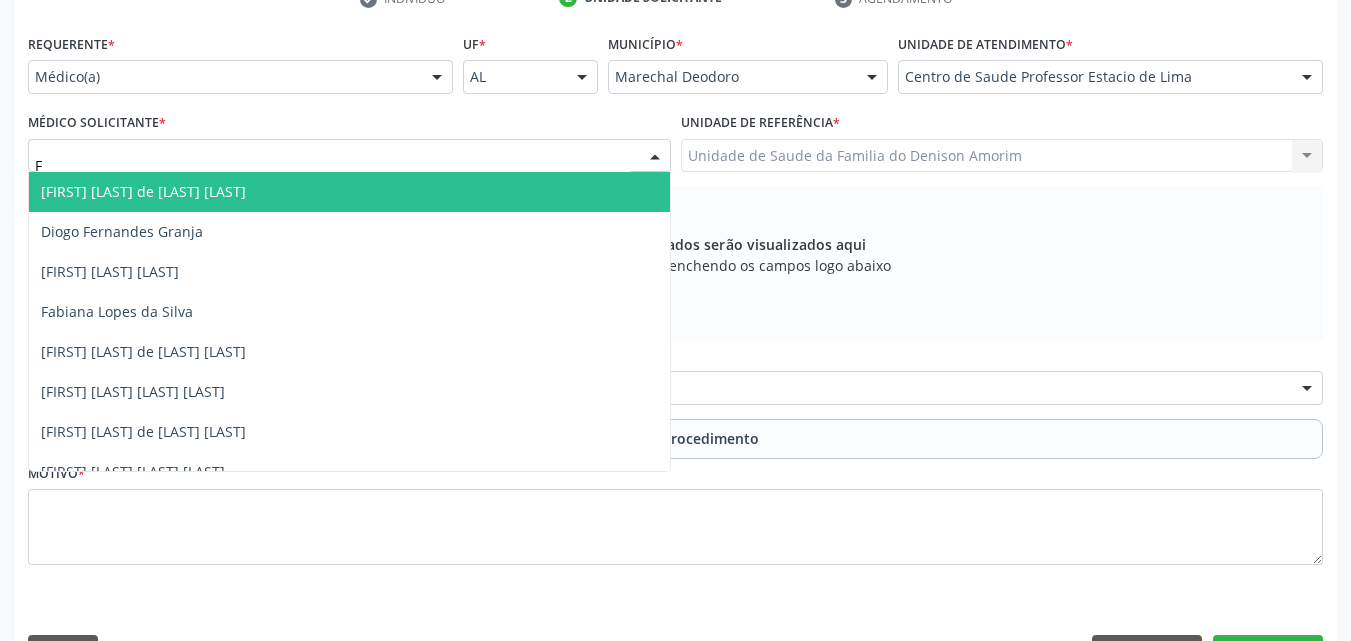 type on "FA" 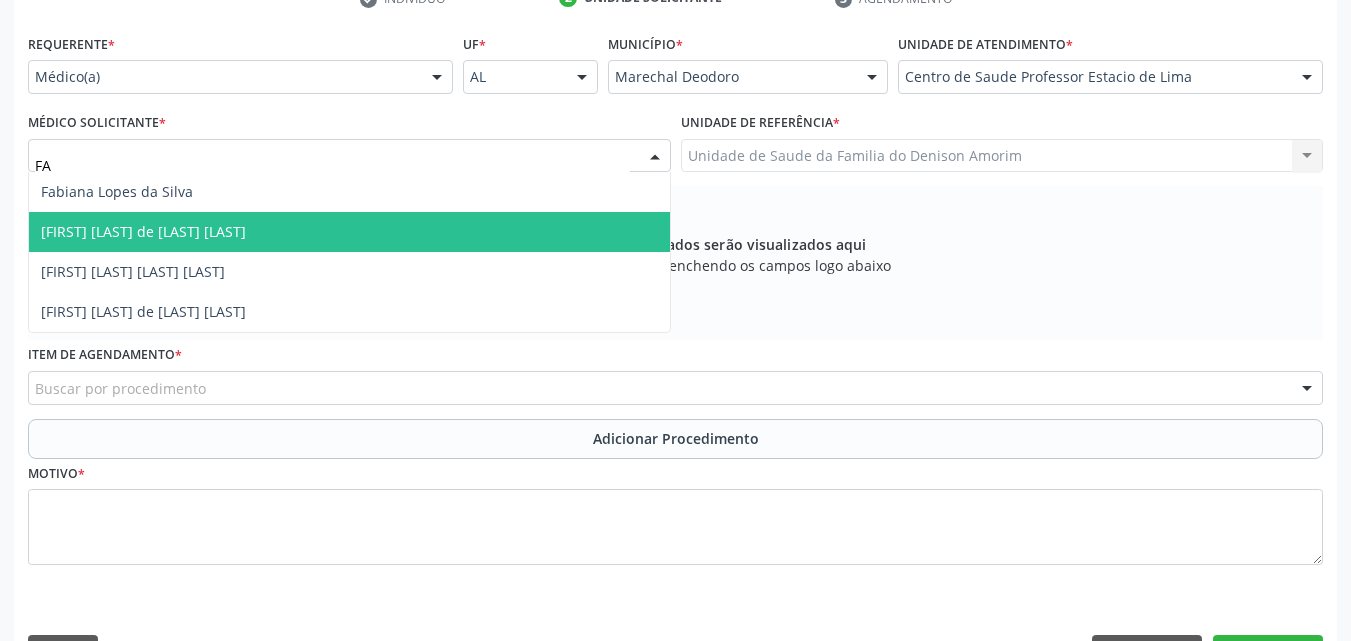 click on "[FIRST] [LAST] de [LAST] [LAST]" at bounding box center [349, 232] 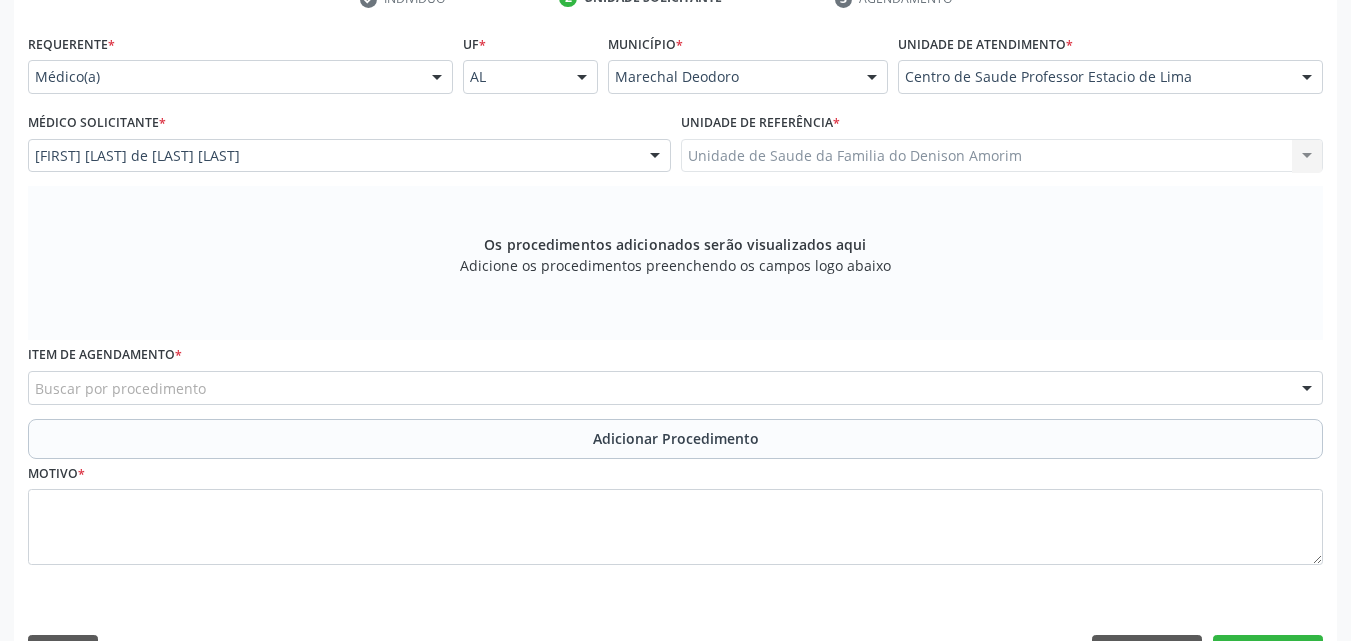 click on "Buscar por procedimento" at bounding box center [675, 388] 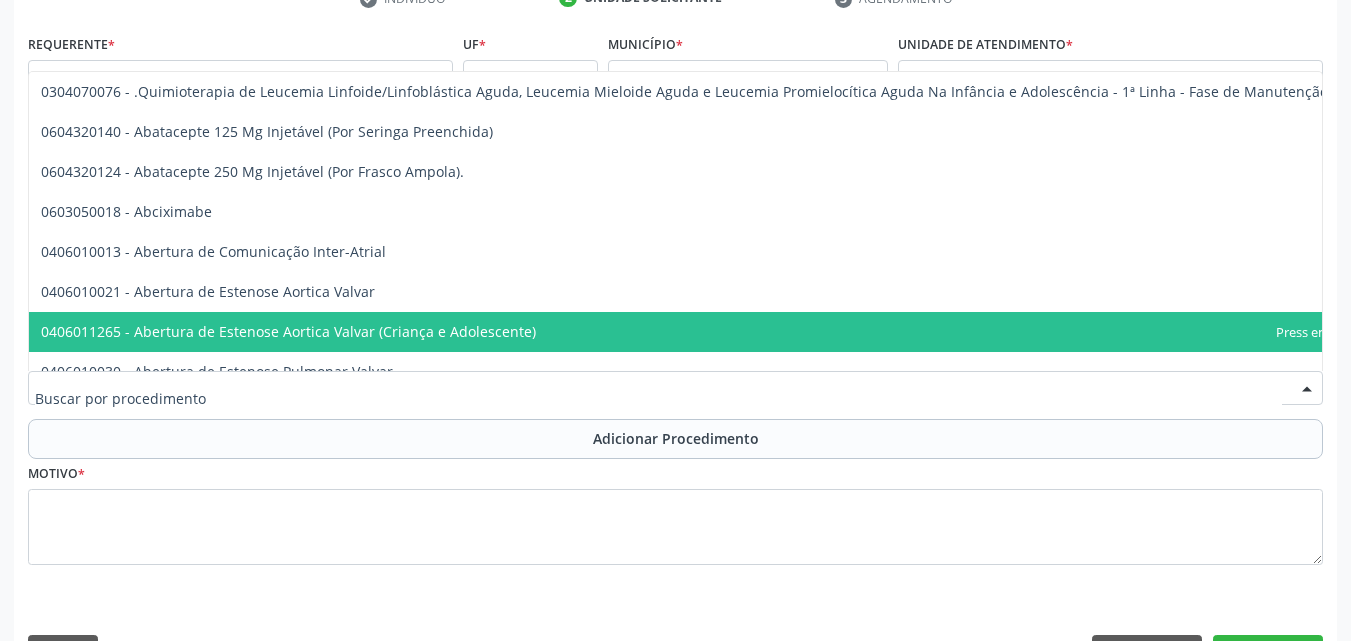type on "U" 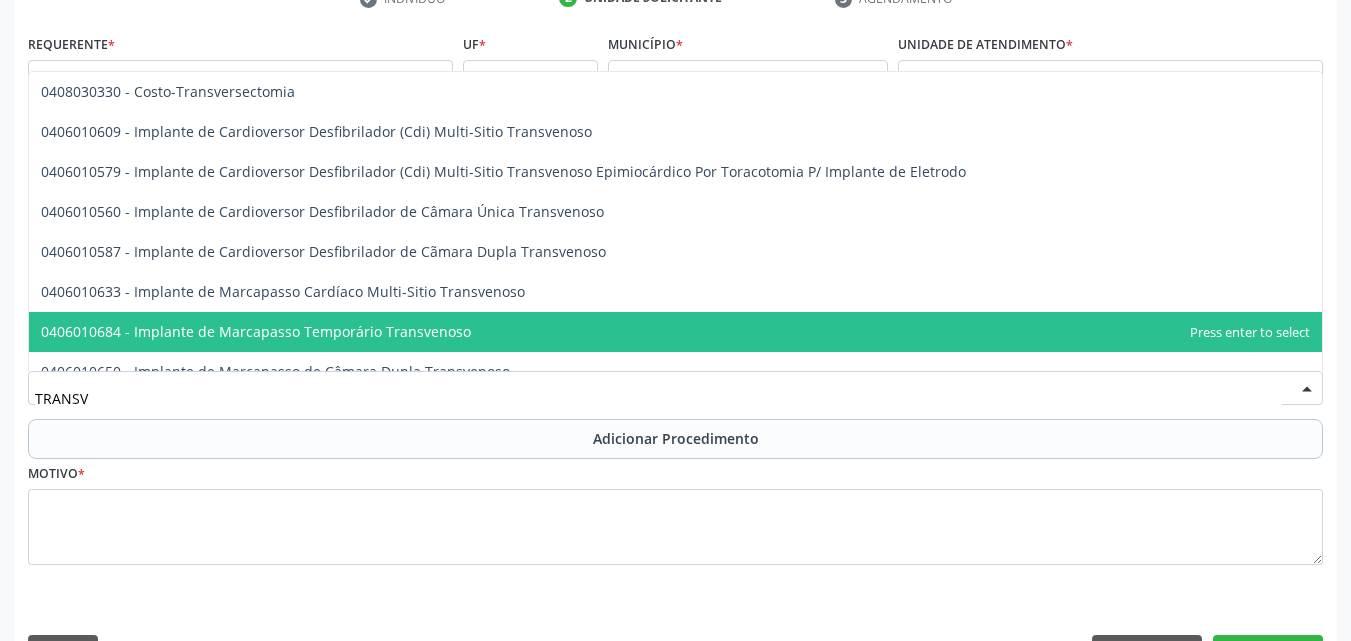 type on "TRANSVA" 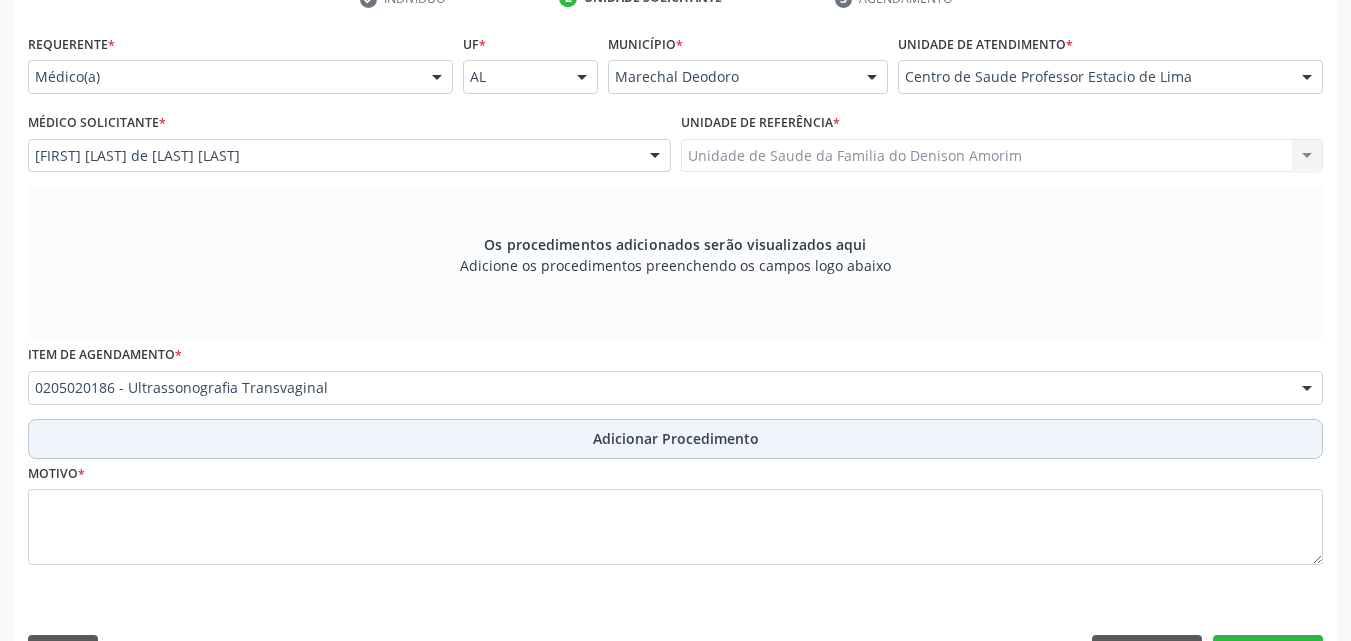 click on "Adicionar Procedimento" at bounding box center (675, 439) 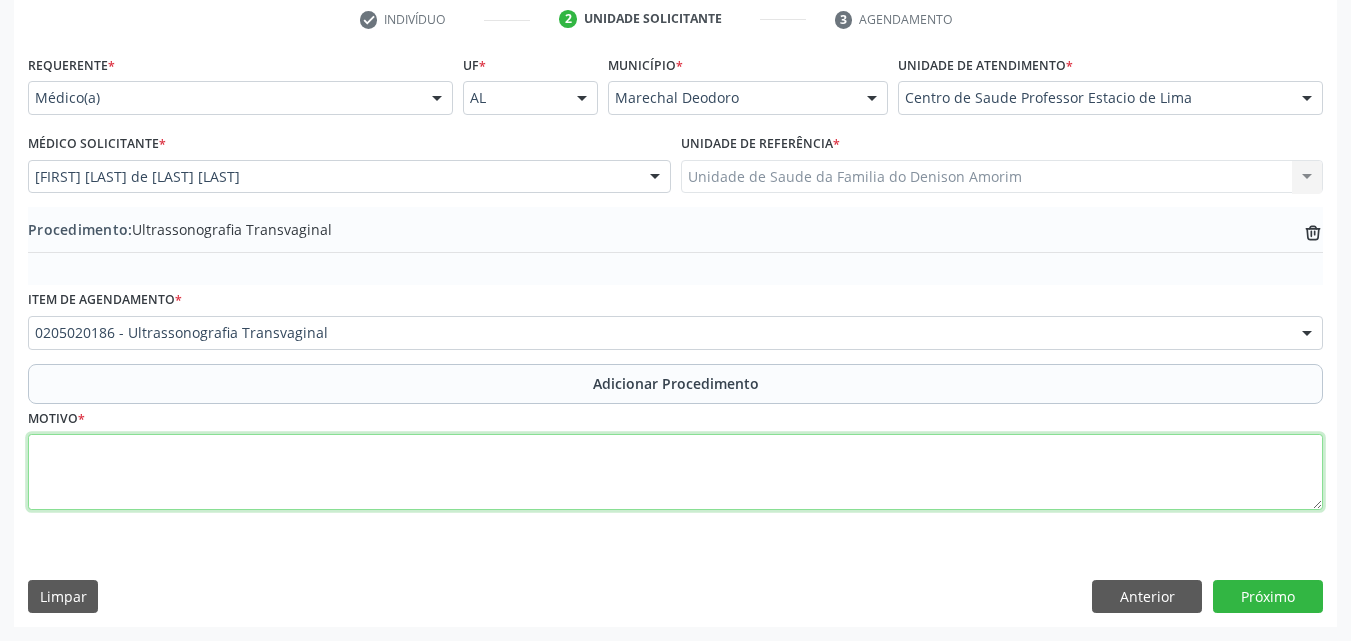 click at bounding box center (675, 472) 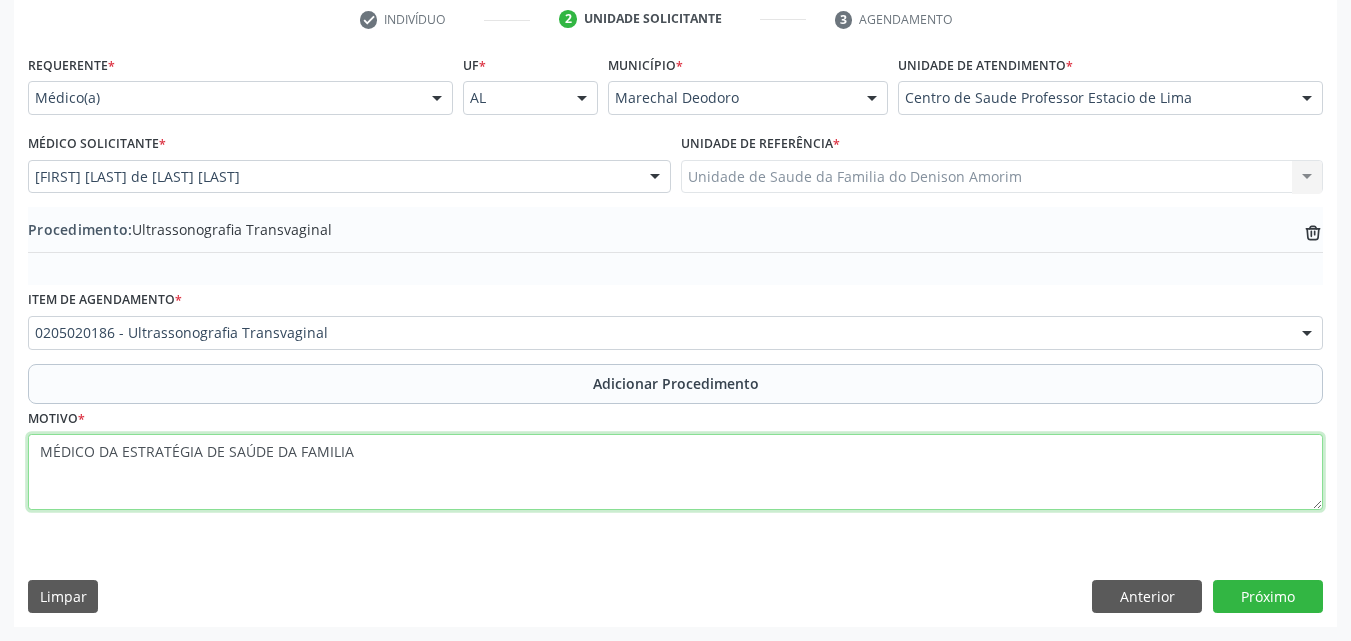 click on "MÉDICO DA ESTRATÉGIA DE SAÚDE DA FAMILIA" at bounding box center (675, 472) 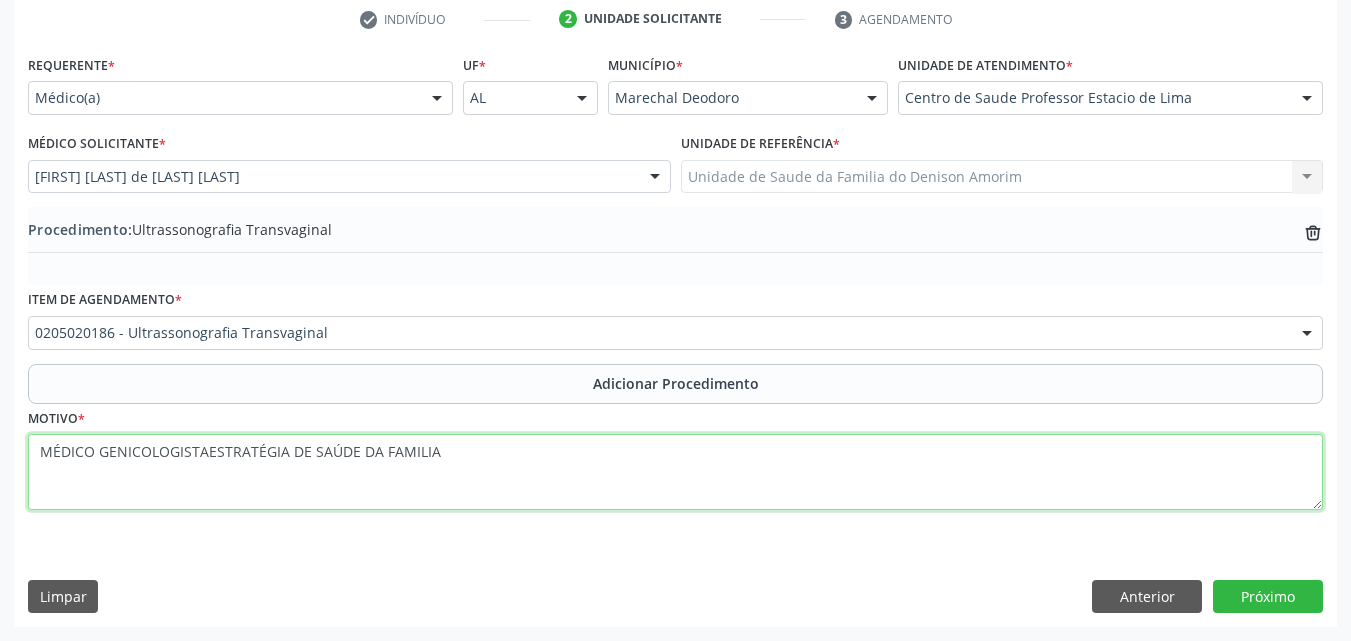 drag, startPoint x: 453, startPoint y: 454, endPoint x: 206, endPoint y: 475, distance: 247.8911 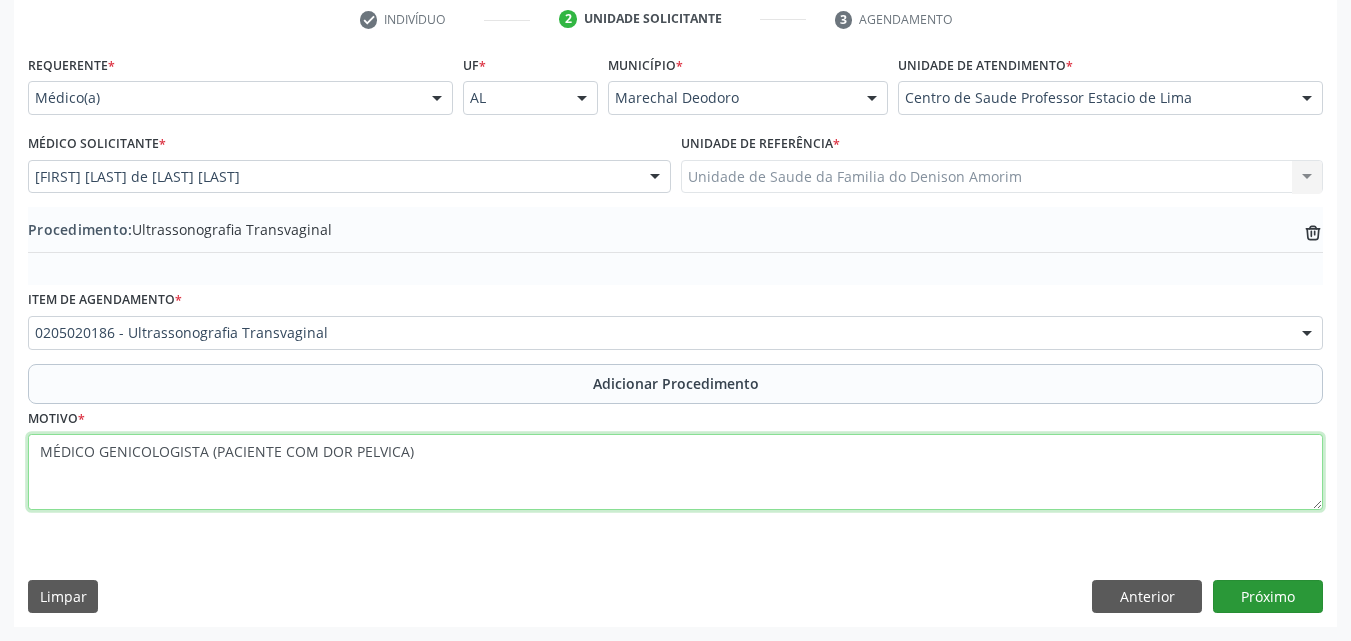 type on "MÉDICO GENICOLOGISTA (PACIENTE COM DOR PELVICA)" 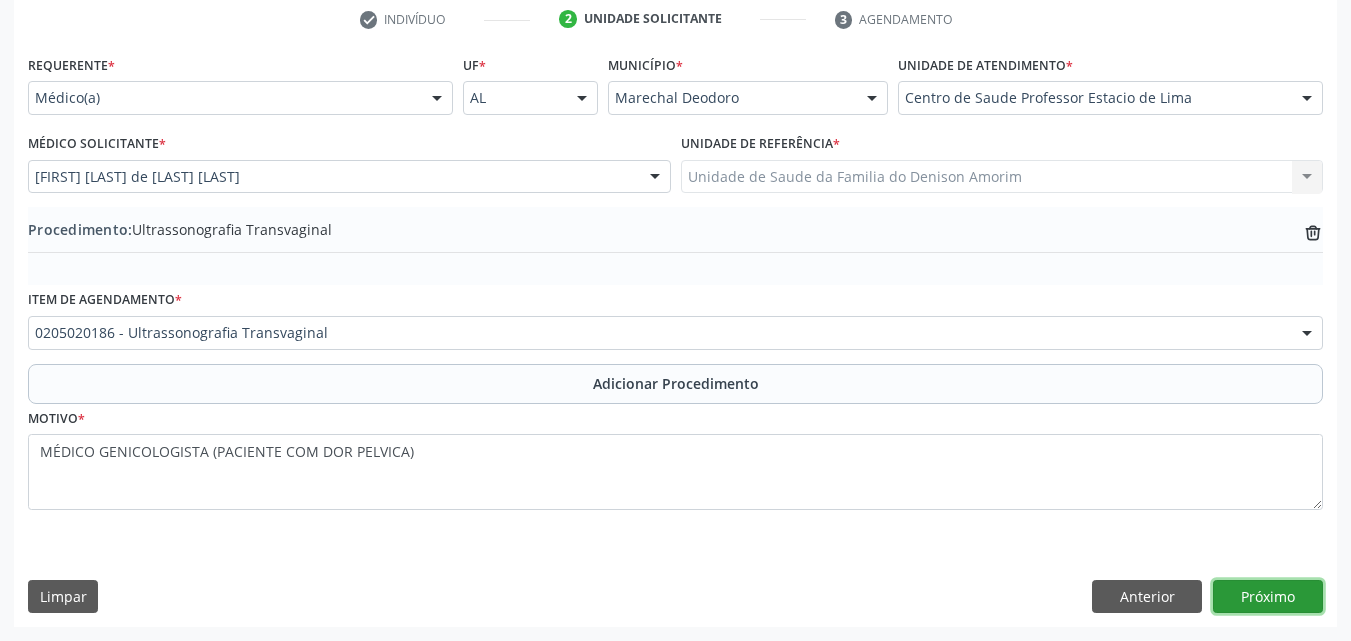 click on "Próximo" at bounding box center (1268, 597) 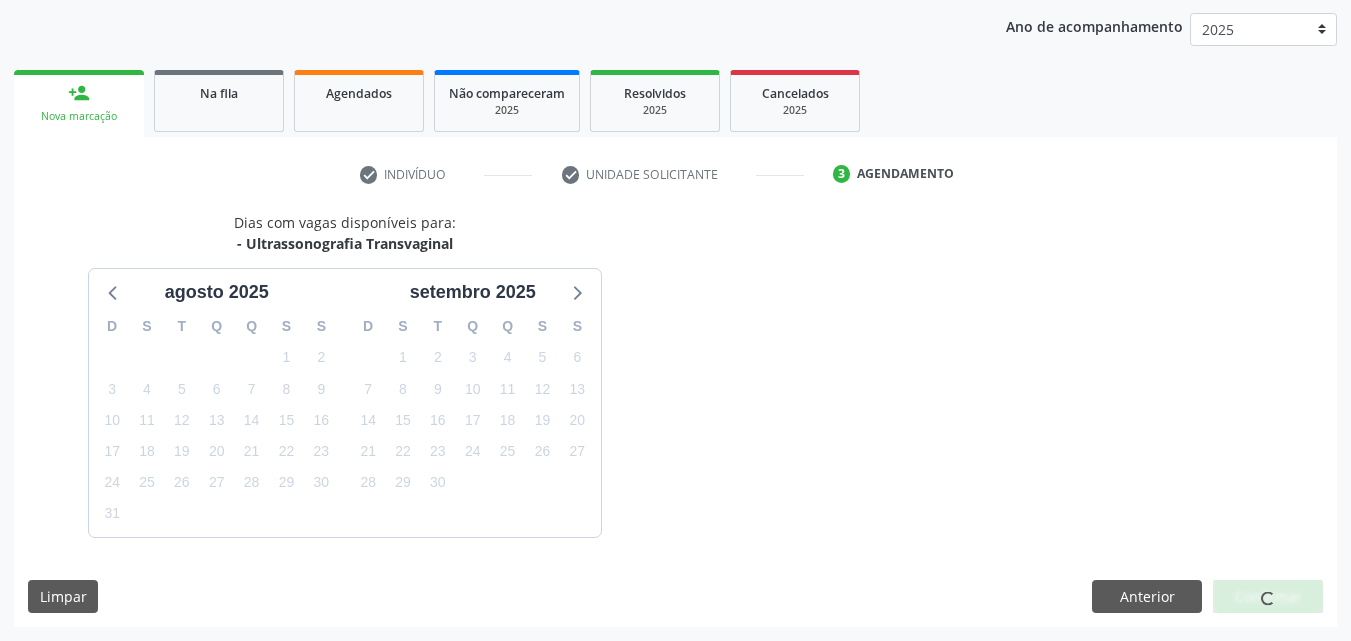 scroll, scrollTop: 316, scrollLeft: 0, axis: vertical 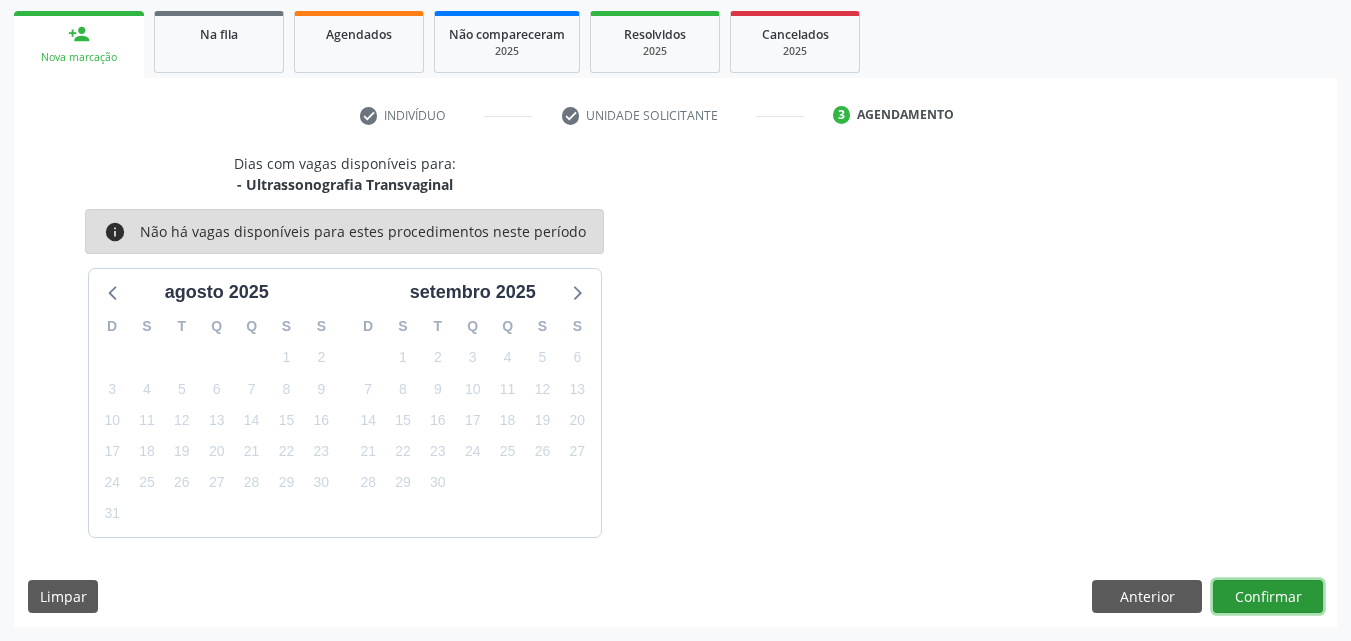 click on "Confirmar" at bounding box center (1268, 597) 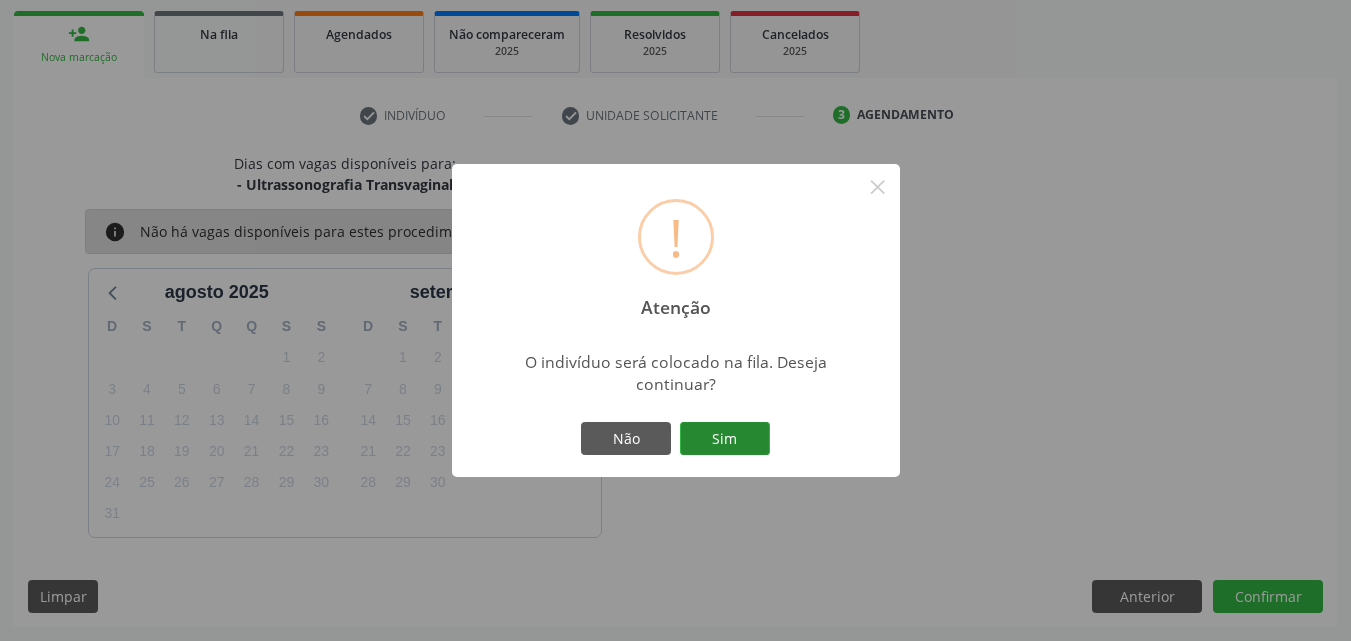 click on "Sim" at bounding box center (725, 439) 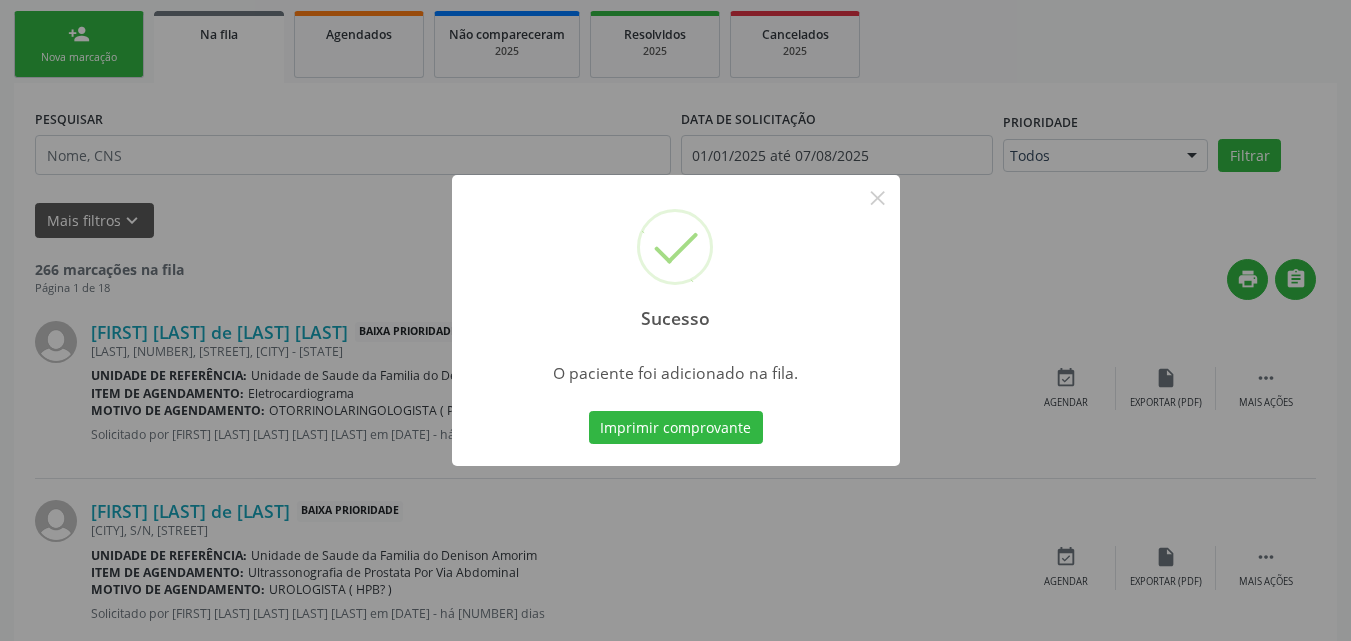 scroll, scrollTop: 54, scrollLeft: 0, axis: vertical 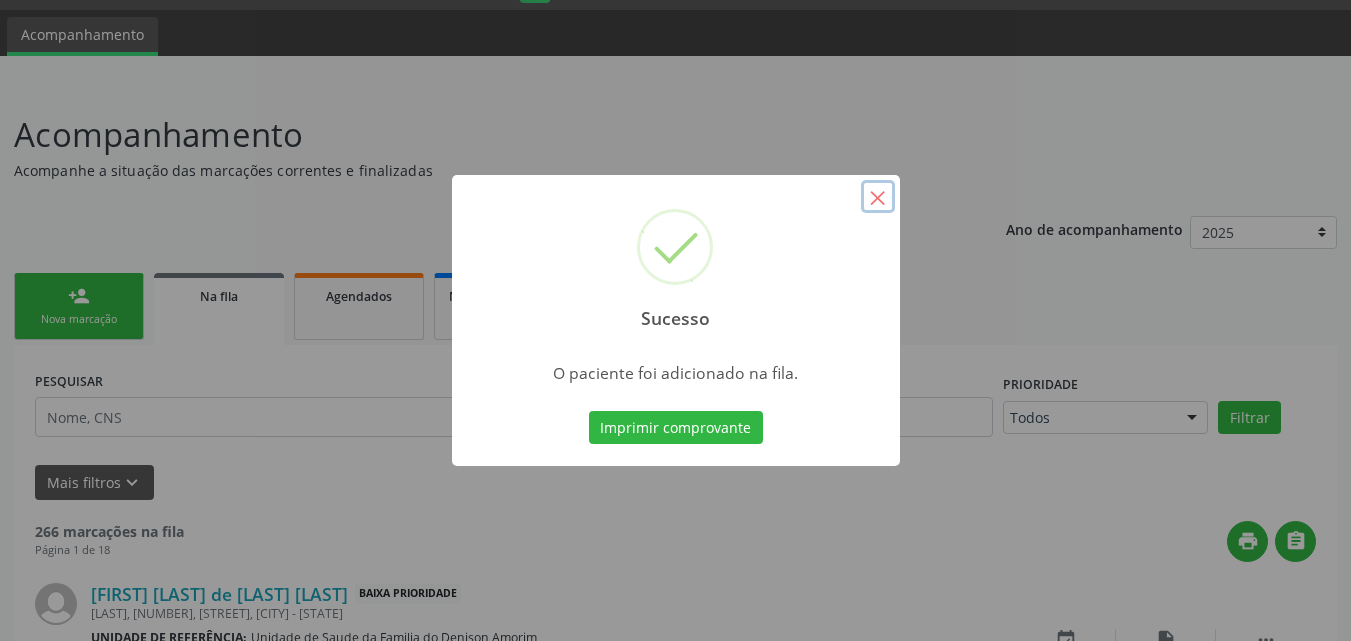 click on "×" at bounding box center (878, 197) 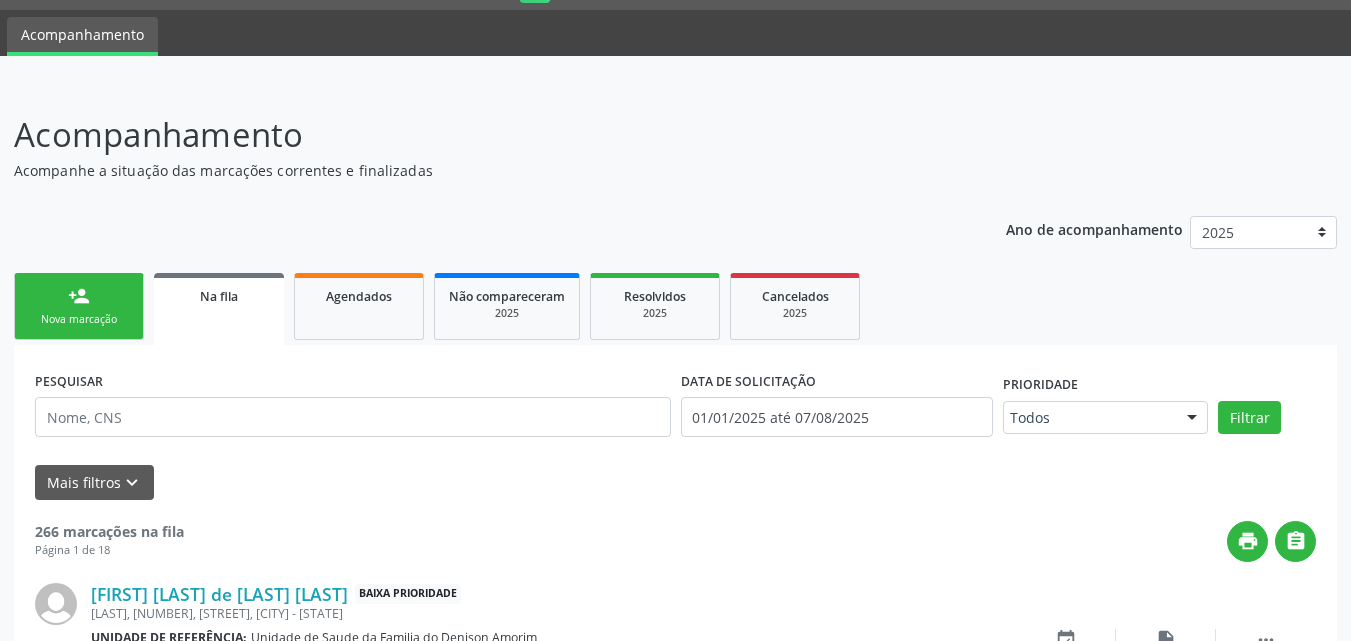 click on "person_add
Nova marcação" at bounding box center [79, 306] 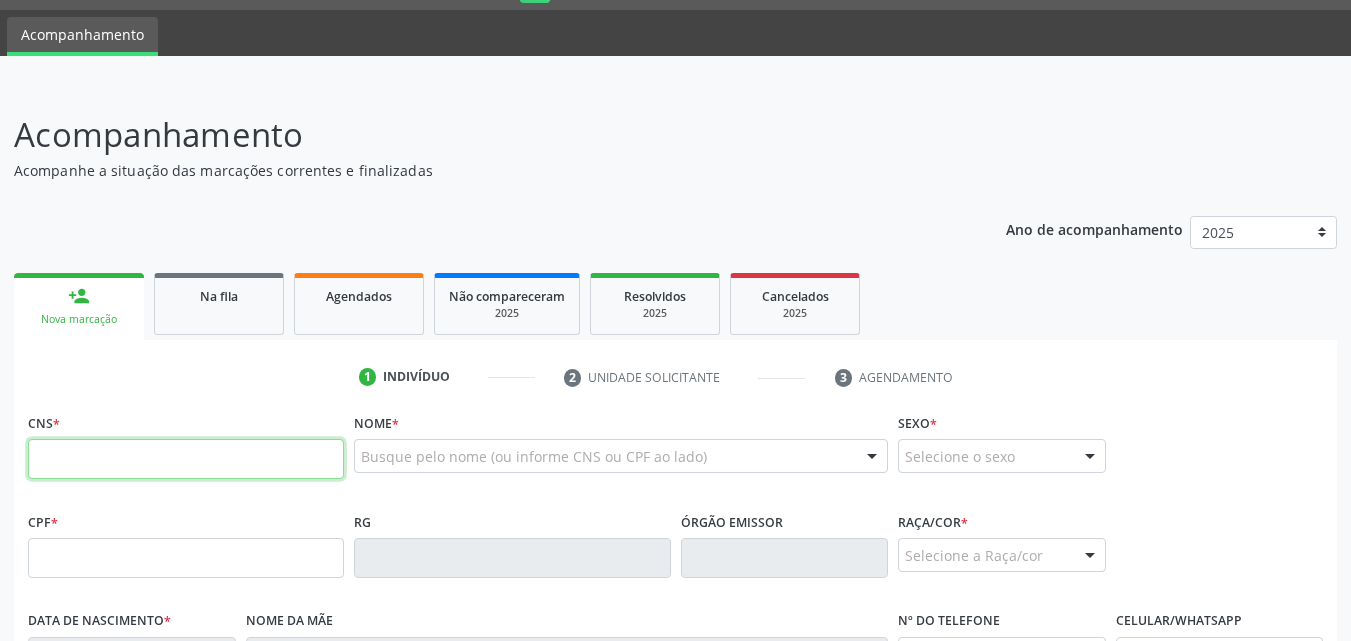 click at bounding box center (186, 459) 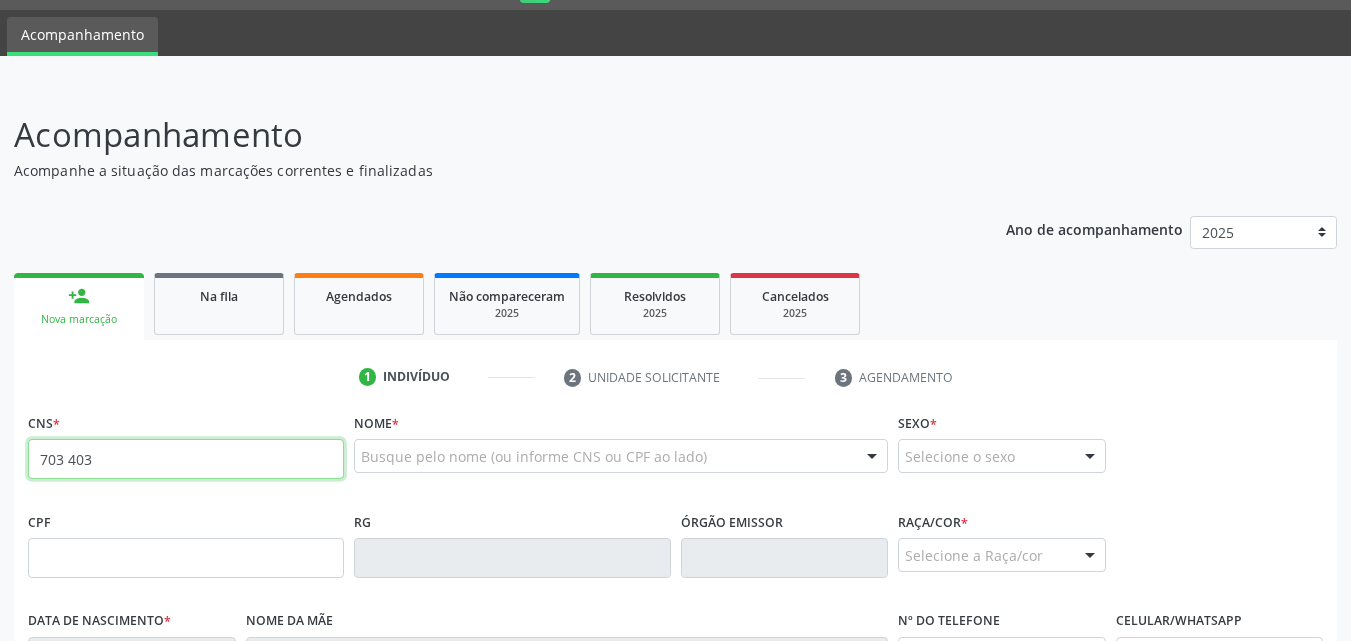 type on "[NUMBER] [NUMBER] [NUMBER] [NUMBER]" 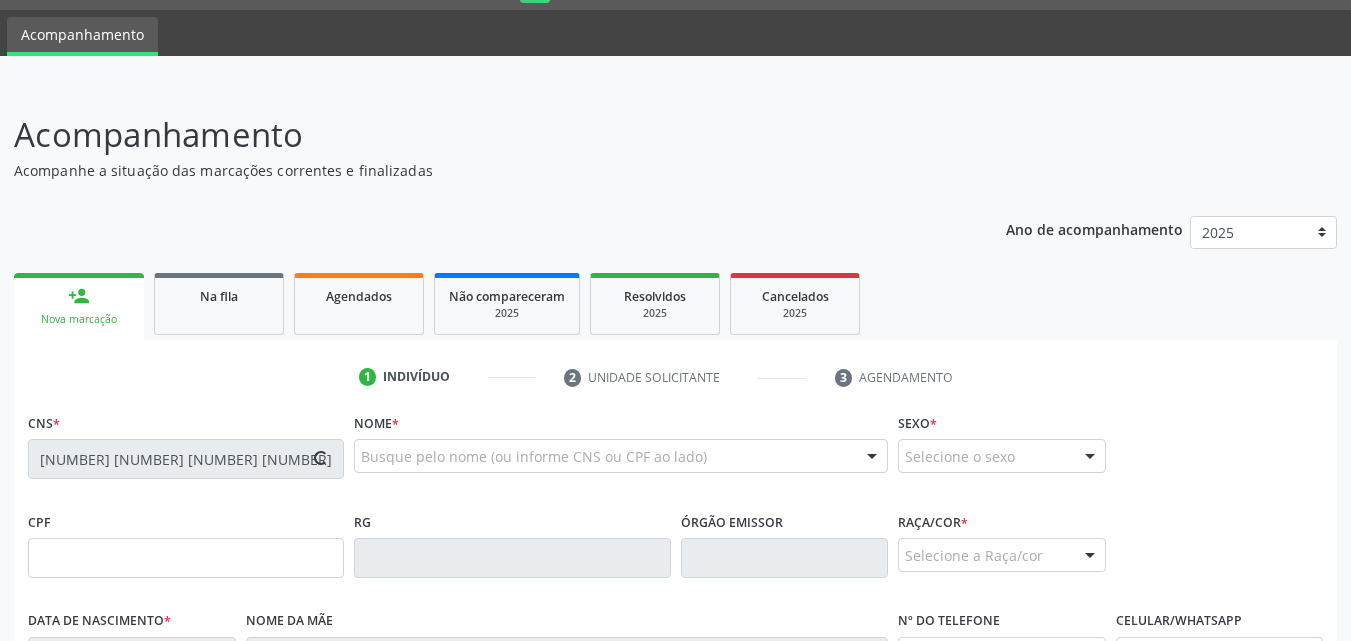 type on "[NUMBER].[NUMBER].[NUMBER]-[NUMBER]" 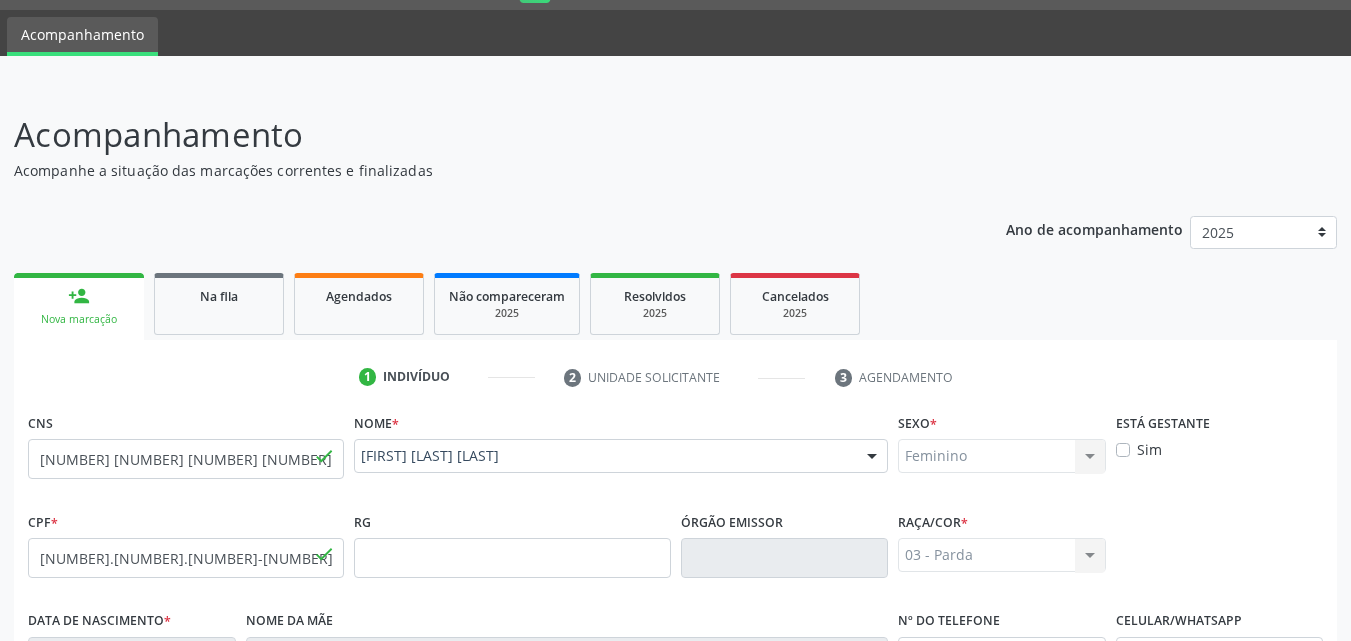 scroll, scrollTop: 471, scrollLeft: 0, axis: vertical 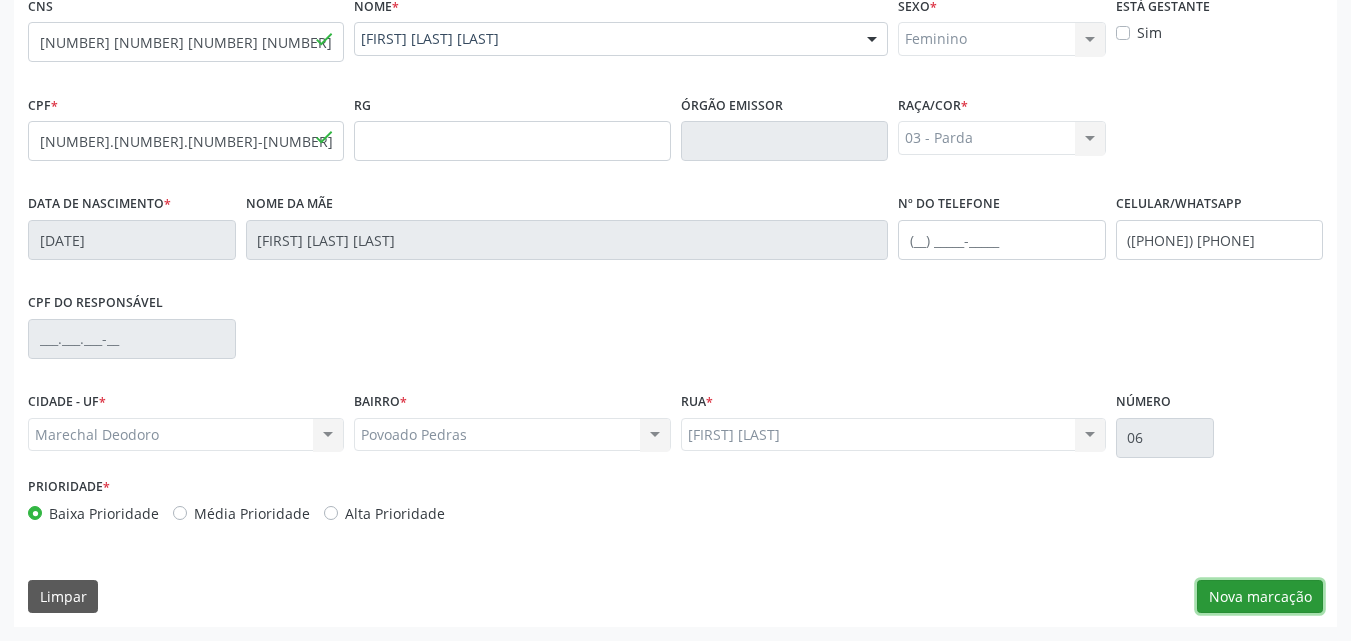 click on "Nova marcação" at bounding box center (1260, 597) 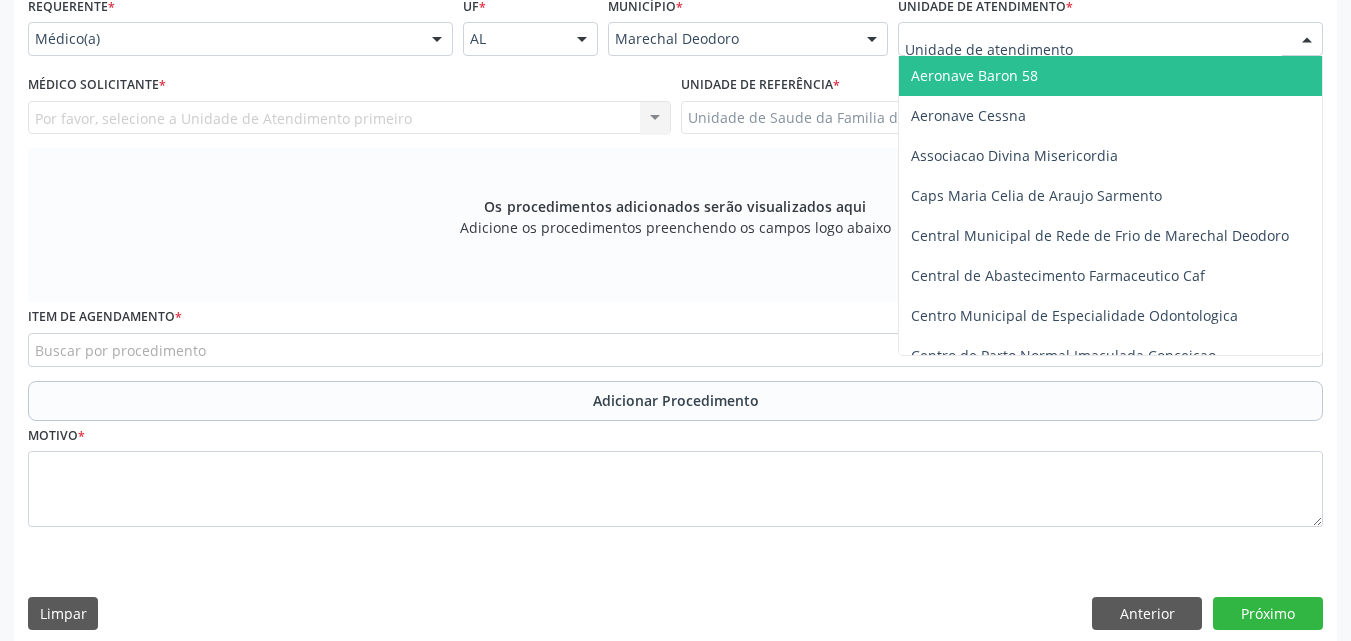 click at bounding box center (1110, 39) 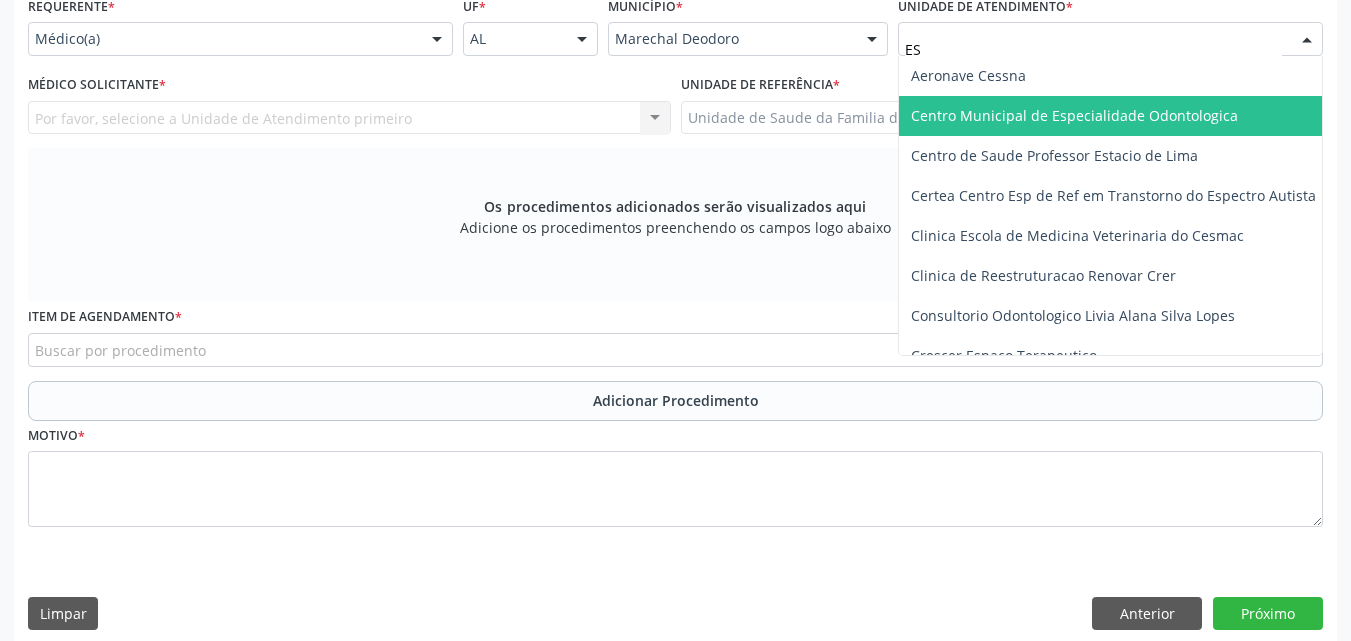 type on "EST" 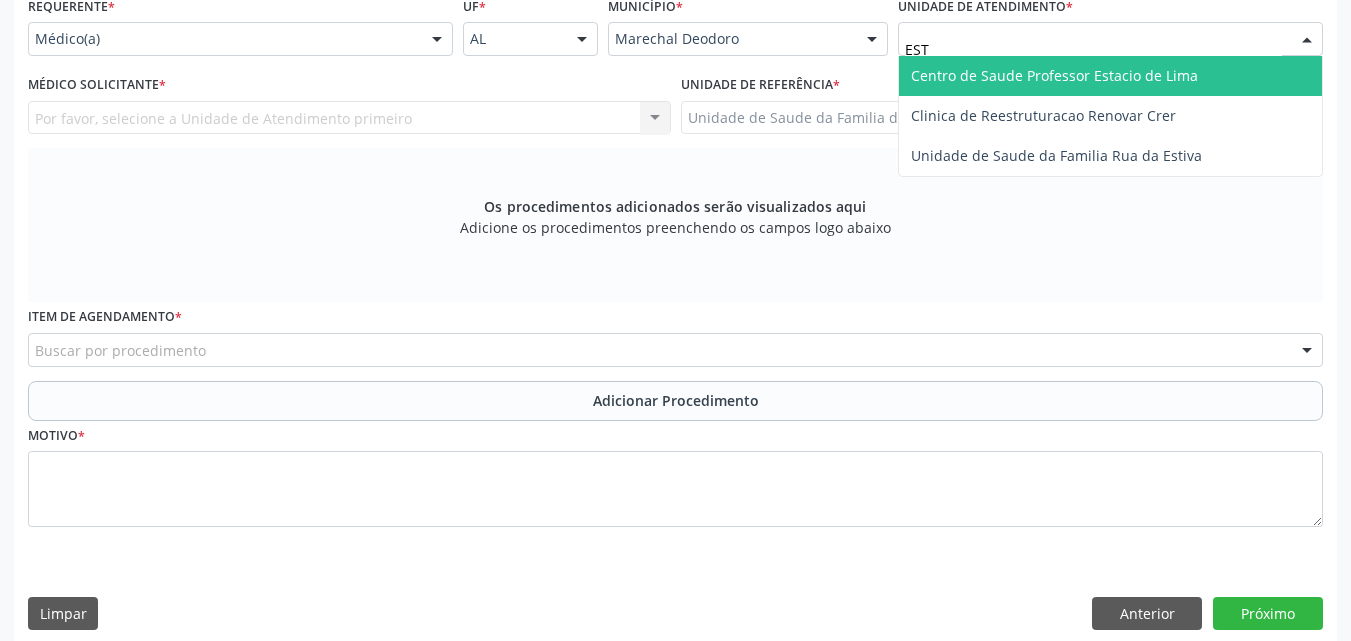 click on "Centro de Saude Professor Estacio de Lima" at bounding box center [1110, 76] 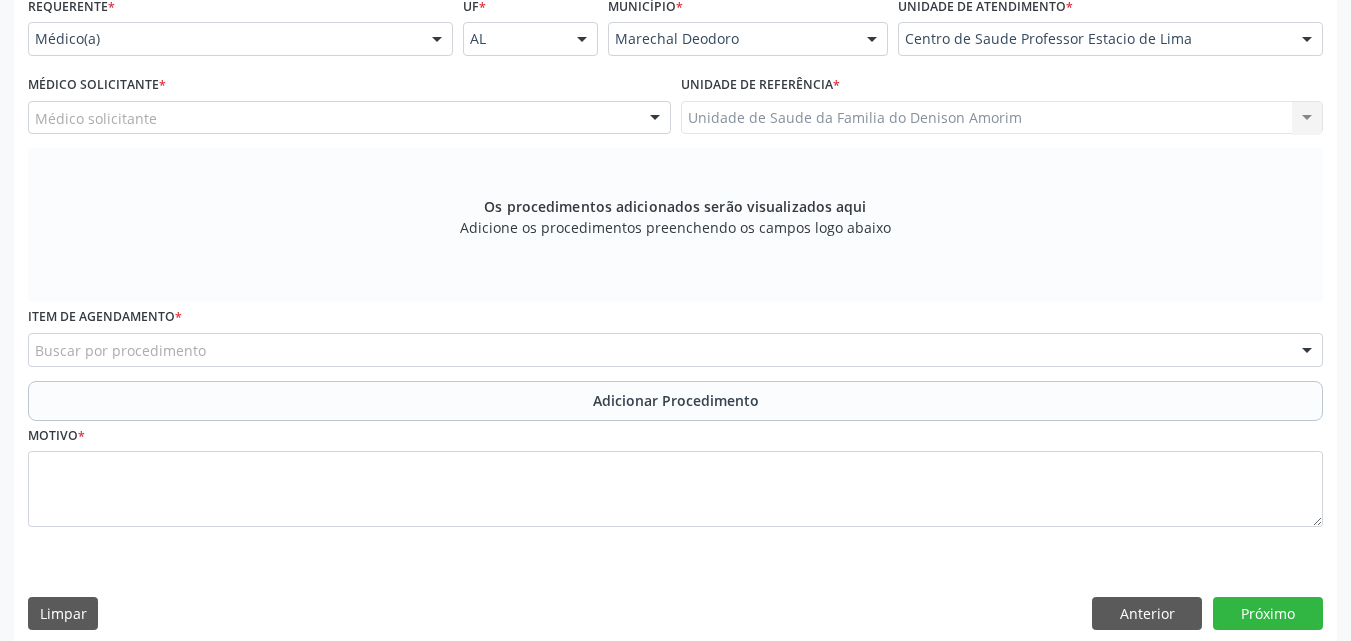 click on "Médico solicitante
[FIRST] [LAST] [LAST]   [FIRST] [LAST] [LAST]   [FIRST] [LAST] [LAST]   [FIRST] [LAST] [LAST]   [FIRST] [LAST] [LAST]   [FIRST] [LAST] [LAST]   [FIRST] [LAST] [LAST]   [FIRST] [LAST] [LAST]   [FIRST] [LAST] [LAST]   [FIRST] [LAST] [LAST]   [FIRST] [LAST] [LAST]   [FIRST] [LAST] [LAST]   [FIRST] [LAST] [LAST]   [FIRST] [LAST] [LAST]   [FIRST] [LAST] [LAST]   [FIRST] [LAST] [LAST]   [FIRST] [LAST] [LAST]   [FIRST] [LAST] [LAST]   [FIRST] [LAST] [LAST]   [FIRST] [LAST] [LAST]   [FIRST] [LAST] [LAST]   [FIRST] [LAST] [LAST]   [FIRST] [LAST] [LAST]   [FIRST] [LAST] [LAST]   [FIRST] [LAST] [LAST]   [FIRST] [LAST] [LAST]   [FIRST] [LAST] [LAST]   [FIRST] [LAST] [LAST]   [FIRST] [LAST] [LAST]   [FIRST] [LAST] [LAST]   [FIRST] [LAST] [LAST]   [FIRST] [LAST] [LAST]" at bounding box center (349, 118) 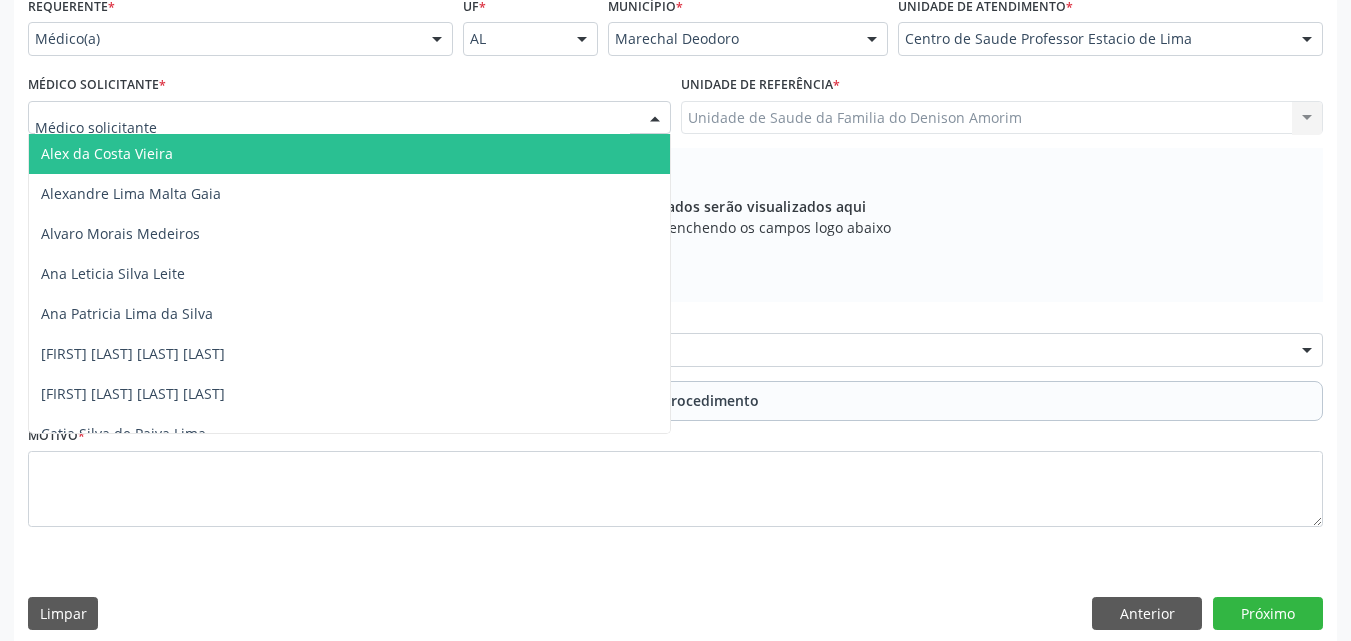 click at bounding box center [349, 118] 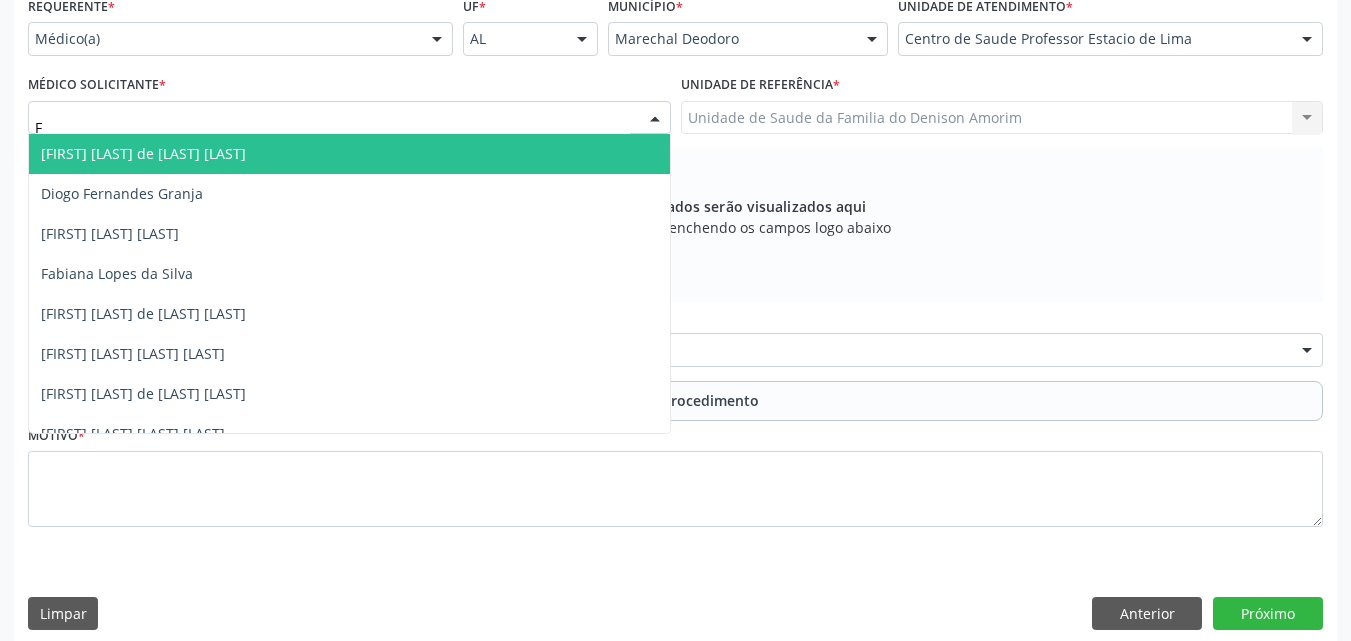 type on "FA" 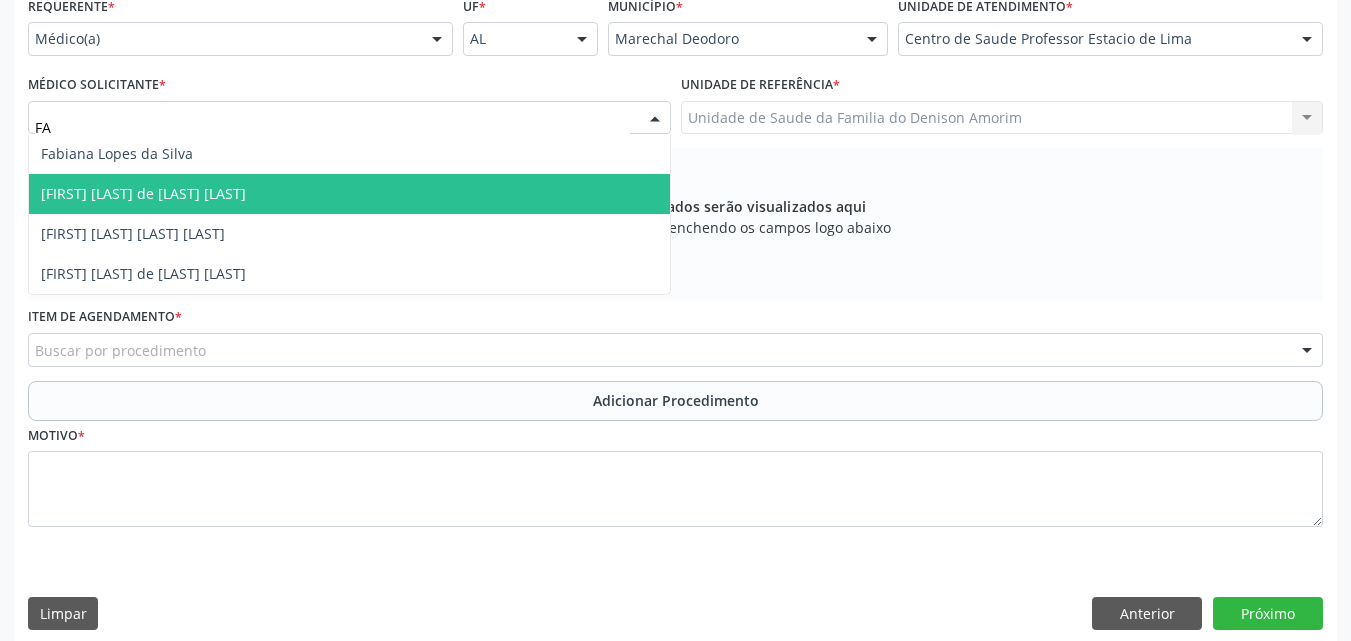 click on "[FIRST] [LAST] de [LAST] [LAST]" at bounding box center (349, 194) 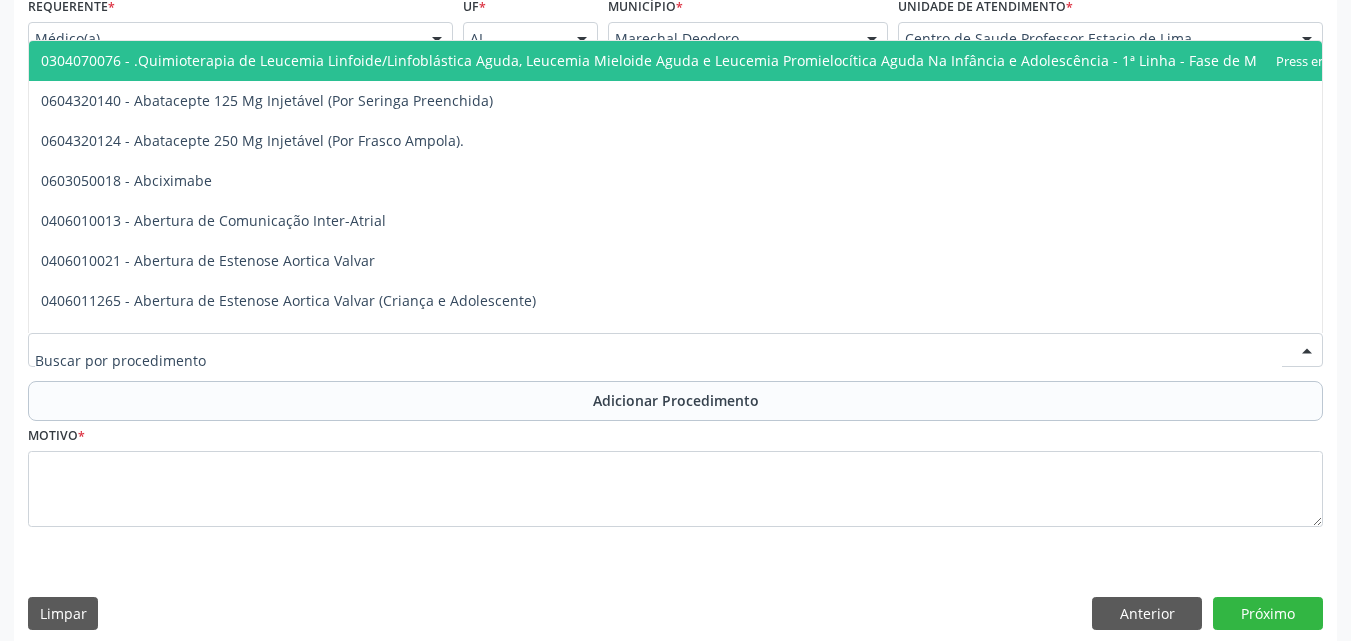 click at bounding box center (675, 350) 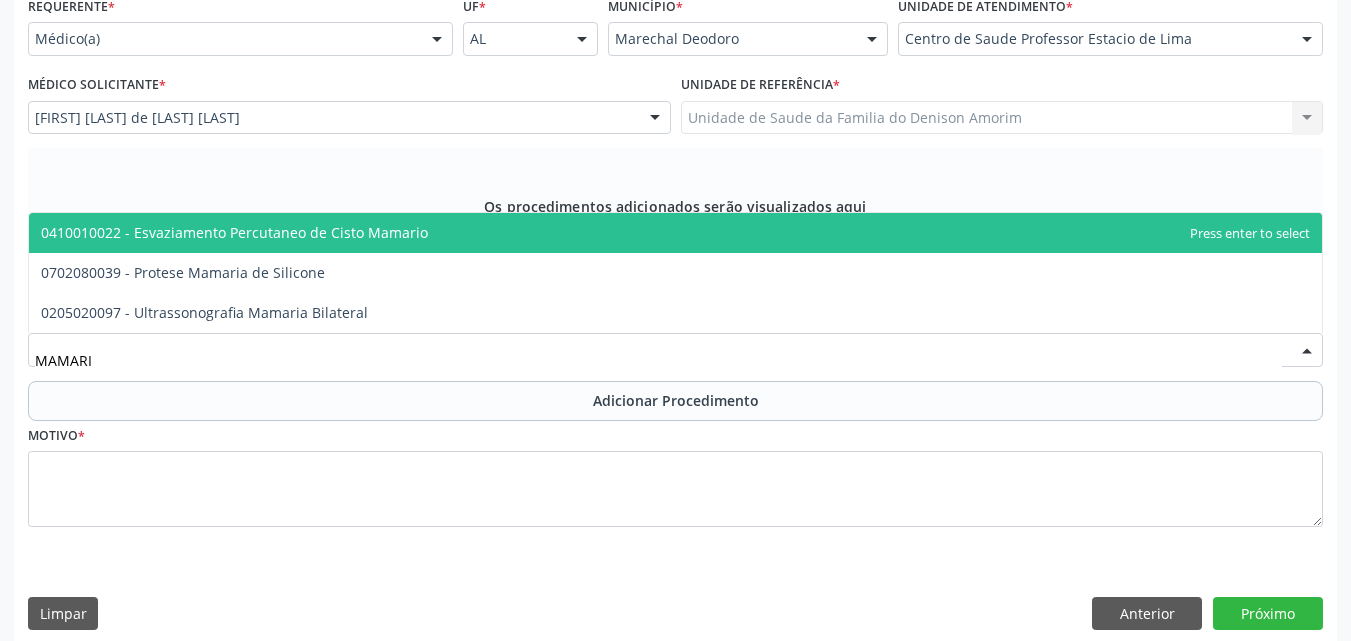 type on "MAMARIA" 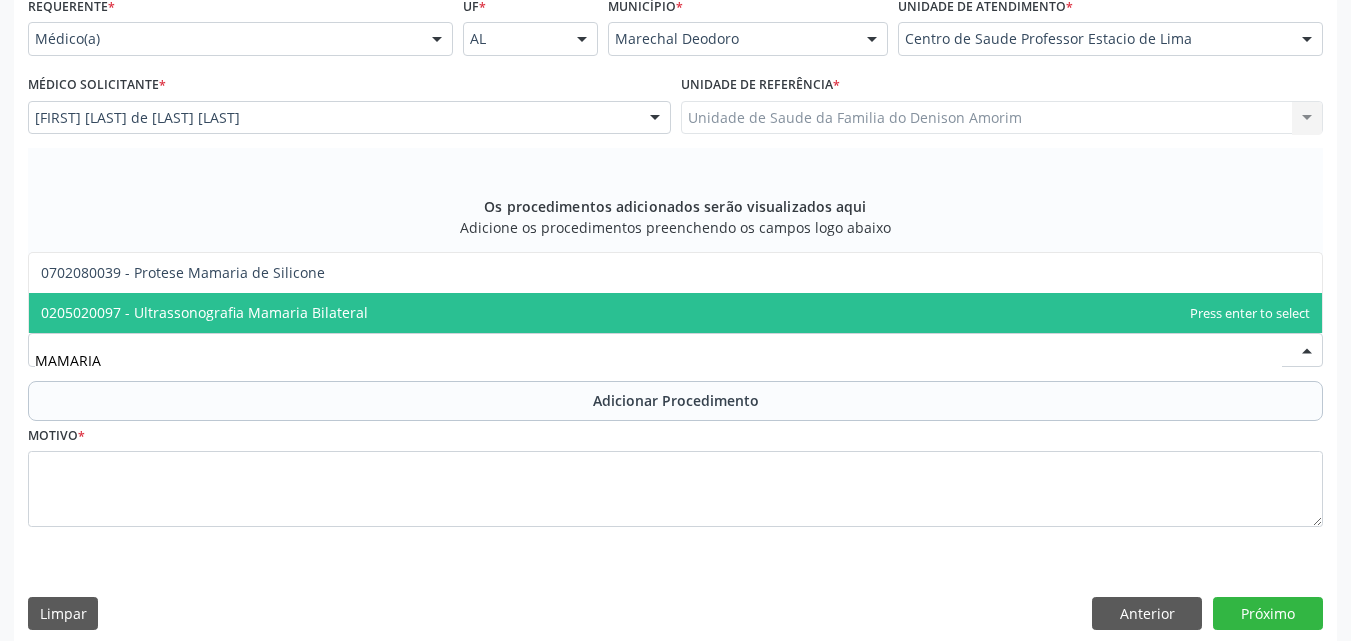 click on "0205020097 - Ultrassonografia Mamaria Bilateral" at bounding box center (204, 312) 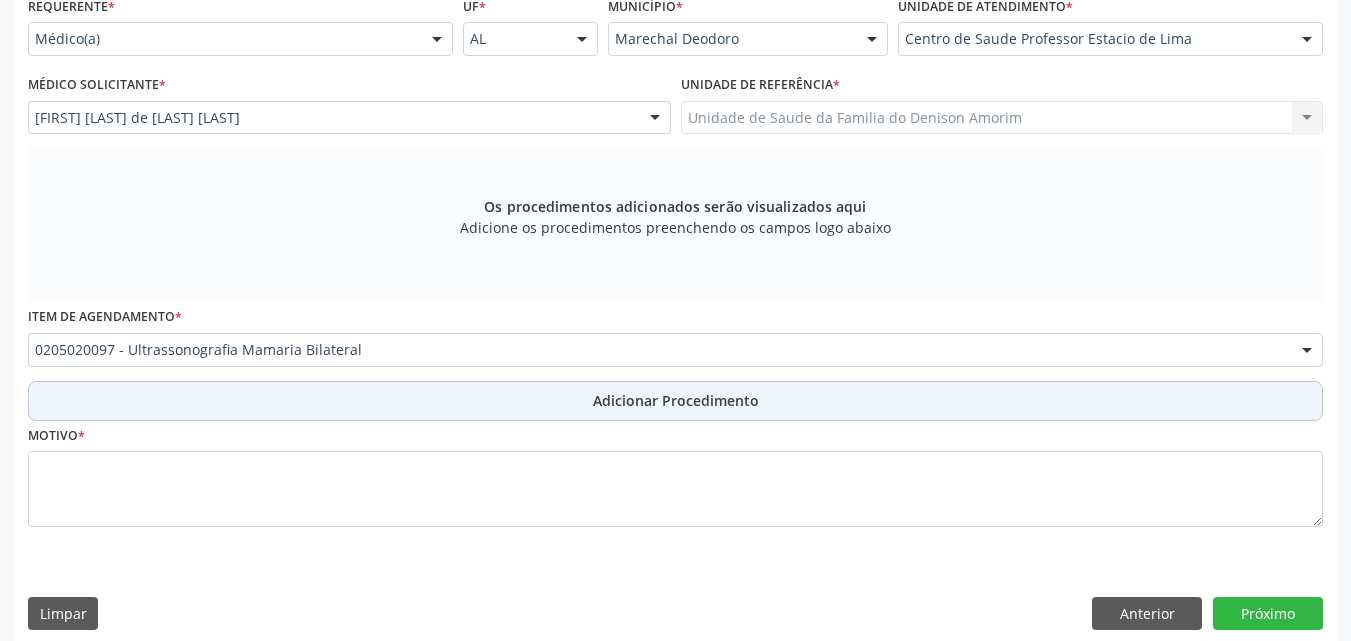 click on "Adicionar Procedimento" at bounding box center [675, 401] 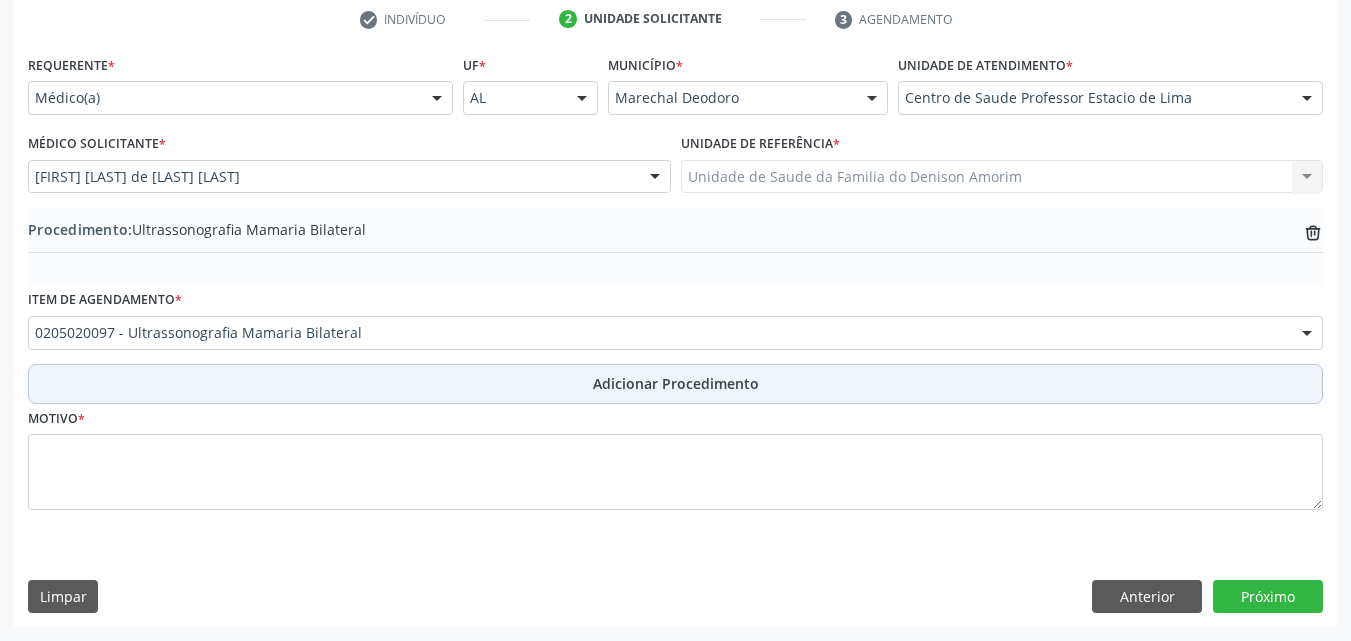 scroll, scrollTop: 412, scrollLeft: 0, axis: vertical 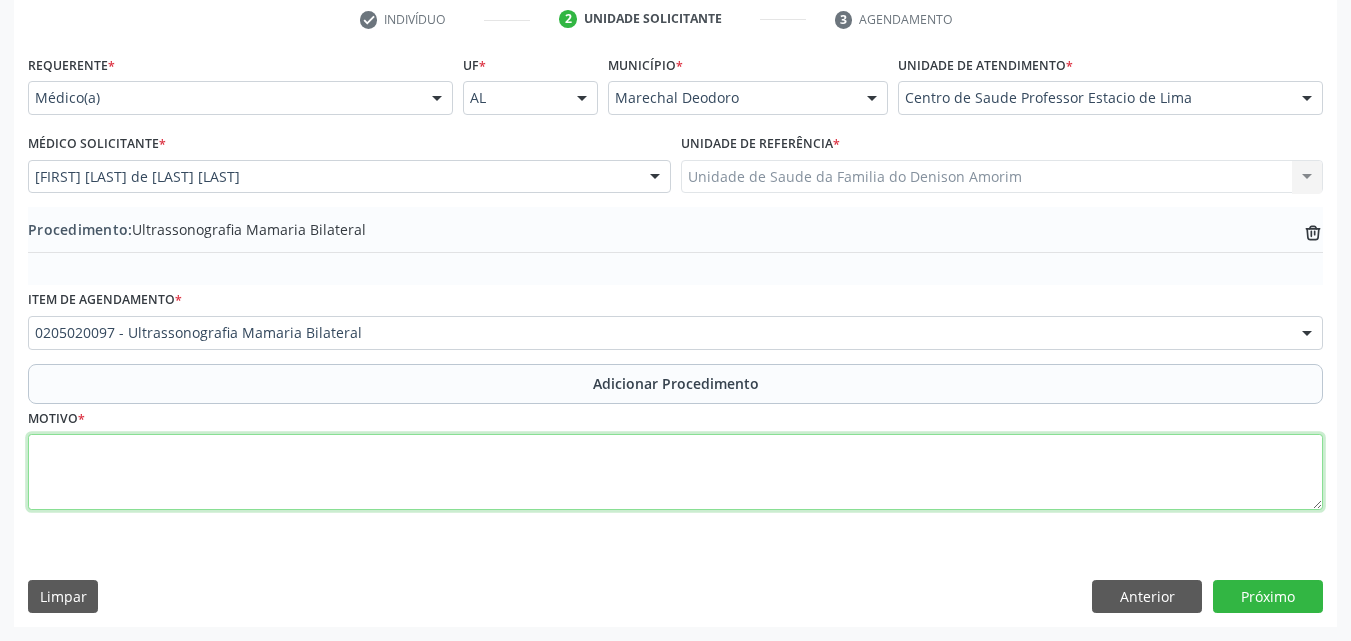 click at bounding box center (675, 472) 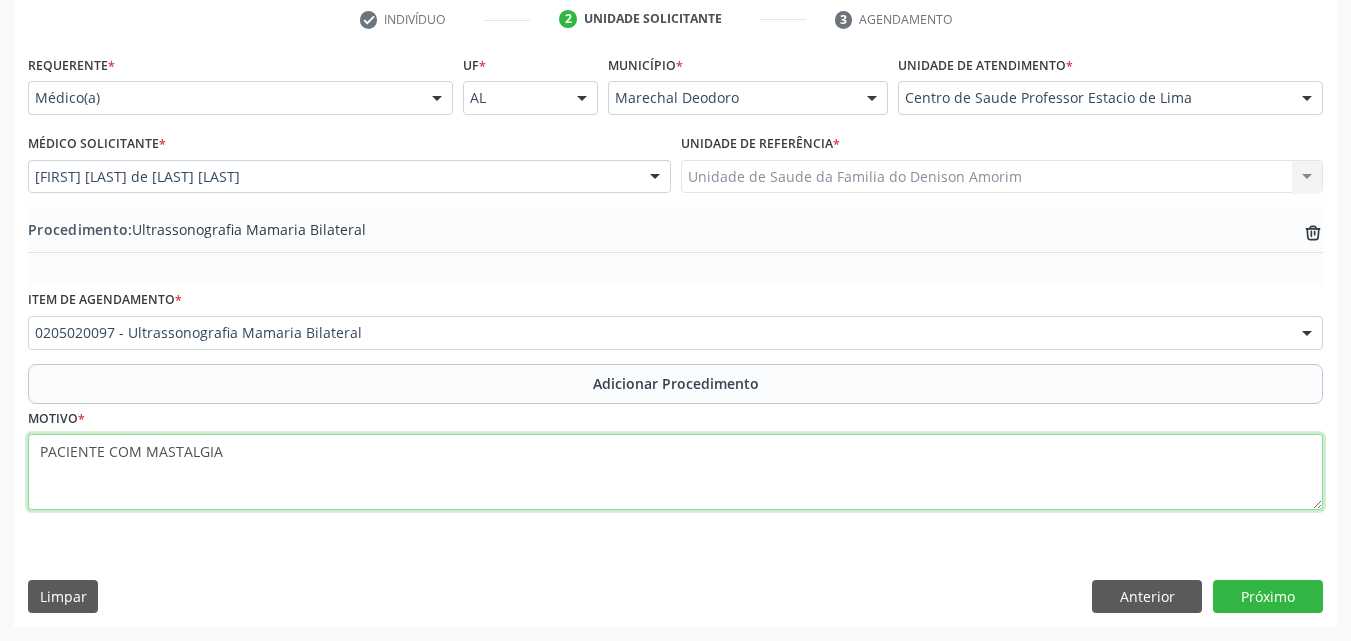 click on "PACIENTE COM MASTALGIA" at bounding box center [675, 472] 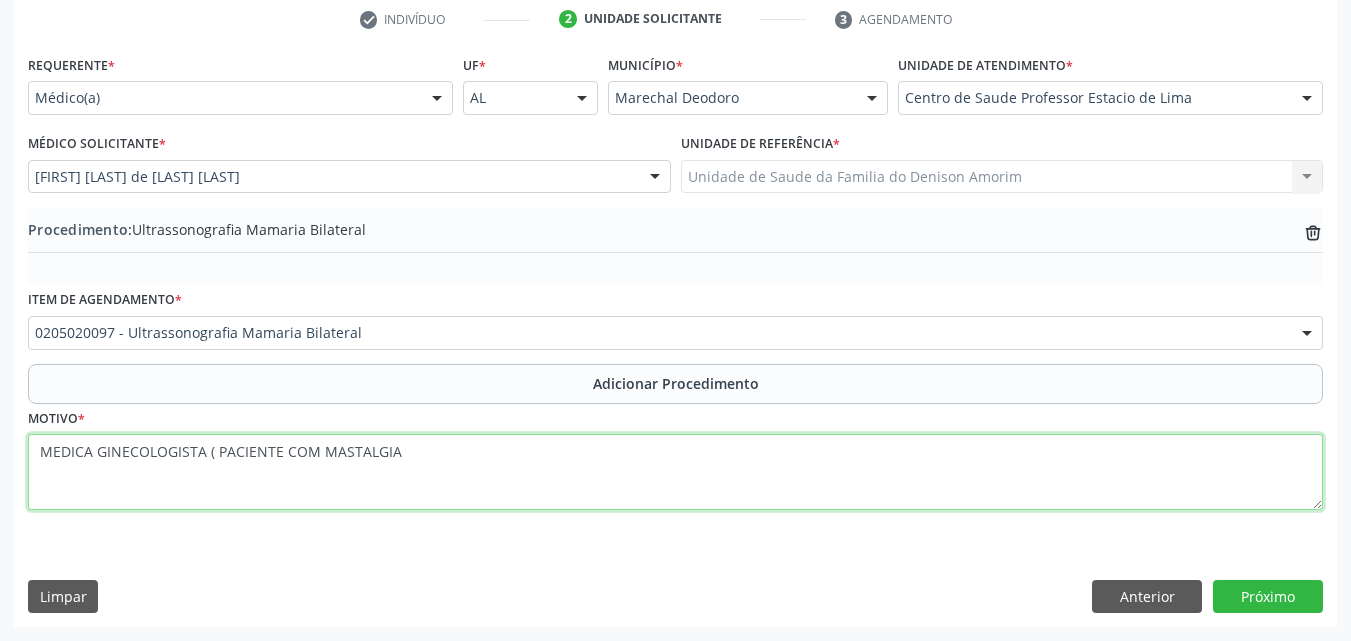 click on "MEDICA GINECOLOGISTA ( PACIENTE COM MASTALGIA" at bounding box center [675, 472] 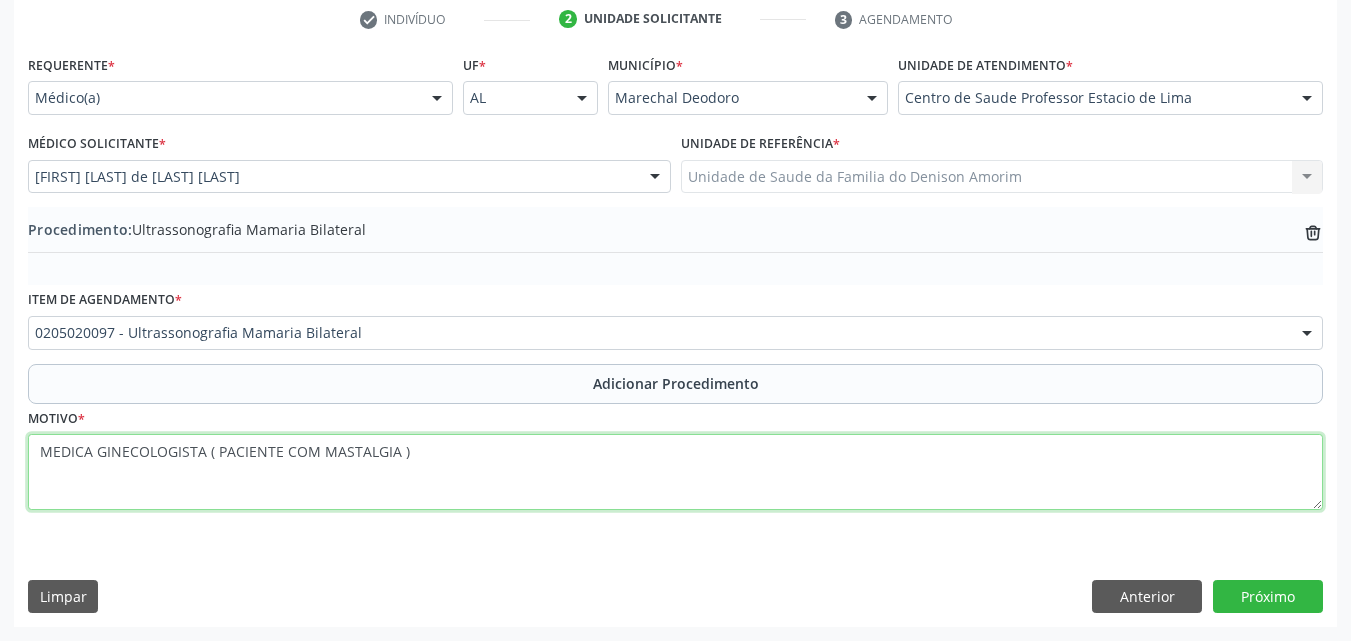 type on "MEDICA GINECOLOGISTA ( PACIENTE COM MASTALGIA )" 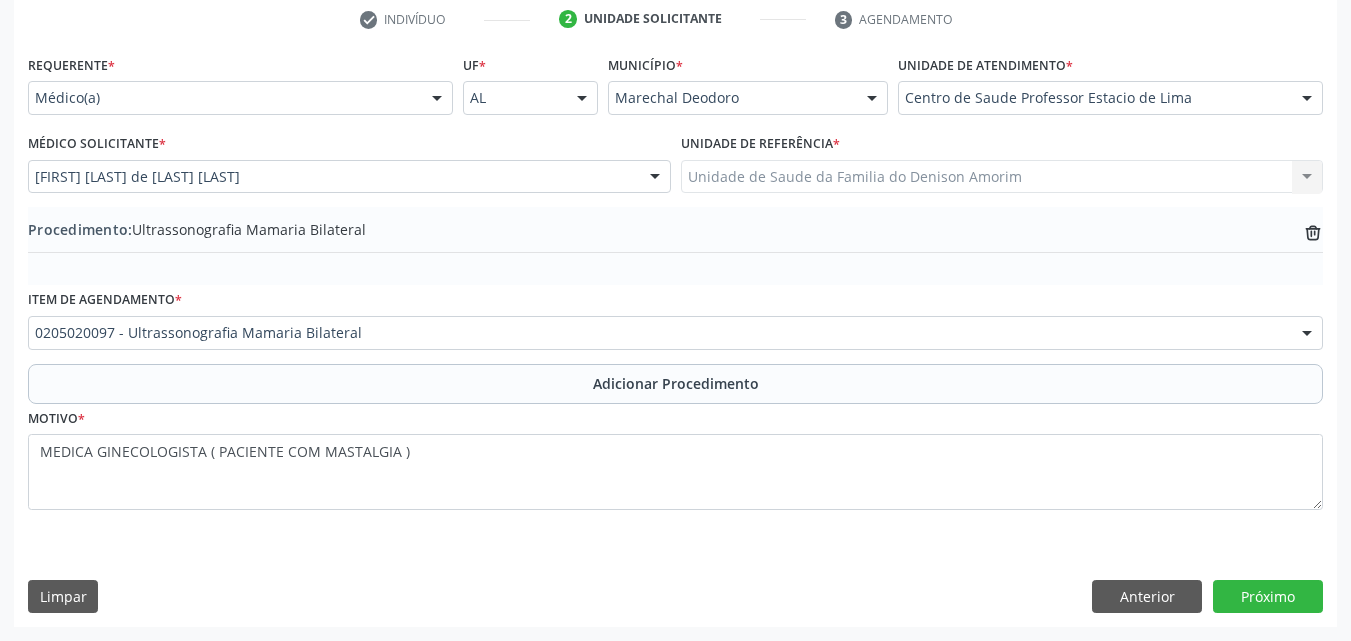 click on "Requerente
*
Médico(a)         Médico(a)   Enfermeiro(a)   Paciente
Nenhum resultado encontrado para: "   "
Não há nenhuma opção para ser exibida.
UF
*
AL         AL
Nenhum resultado encontrado para: "   "
Não há nenhuma opção para ser exibida.
Município
*
Marechal Deodoro         Marechal Deodoro
Nenhum resultado encontrado para: "   "
Não há nenhuma opção para ser exibida.
Unidade de atendimento
*
Centro de Saude Professor Estacio de Lima         Aeronave Baron 58   Aeronave Cessna   Associacao Divina Misericordia   Caps Maria Celia de Araujo Sarmento   Central Municipal de Rede de Frio de Marechal Deodoro   Central de Abastecimento Farmaceutico Caf   Centro Municipal de Especialidade Odontologica   Centro de Parto Normal Imaculada Conceicao   Centro de Saude Professor Estacio de Lima" at bounding box center (675, 338) 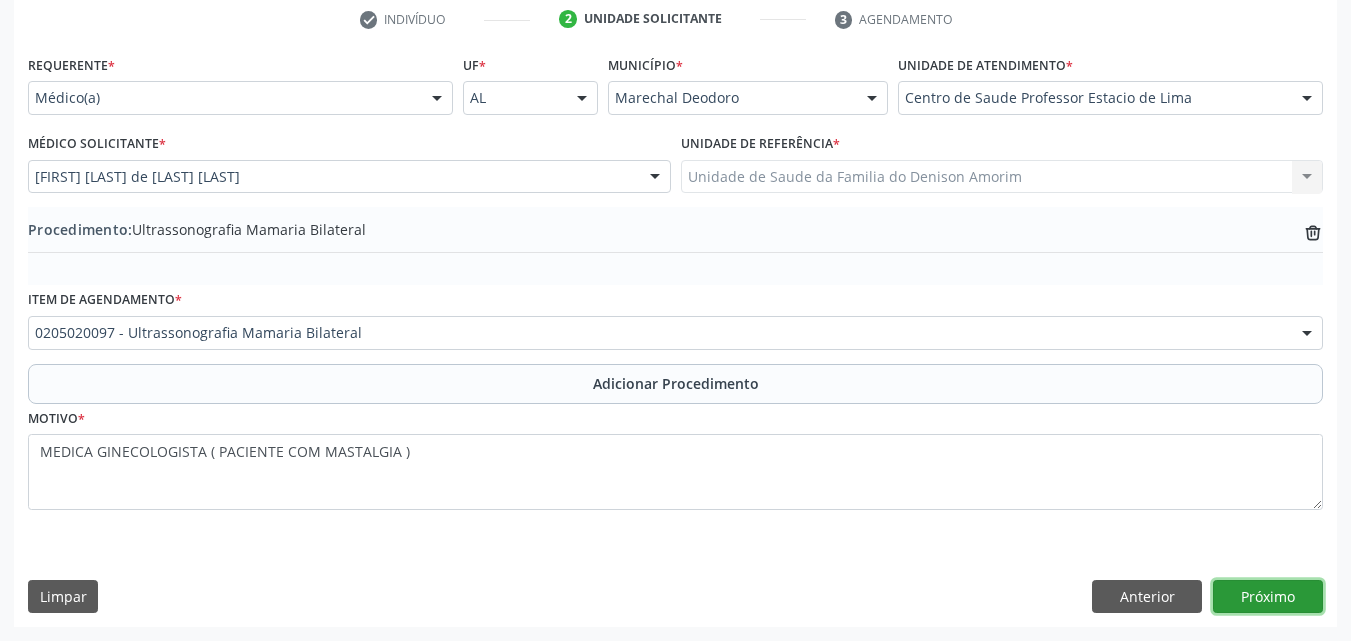 click on "Próximo" at bounding box center [1268, 597] 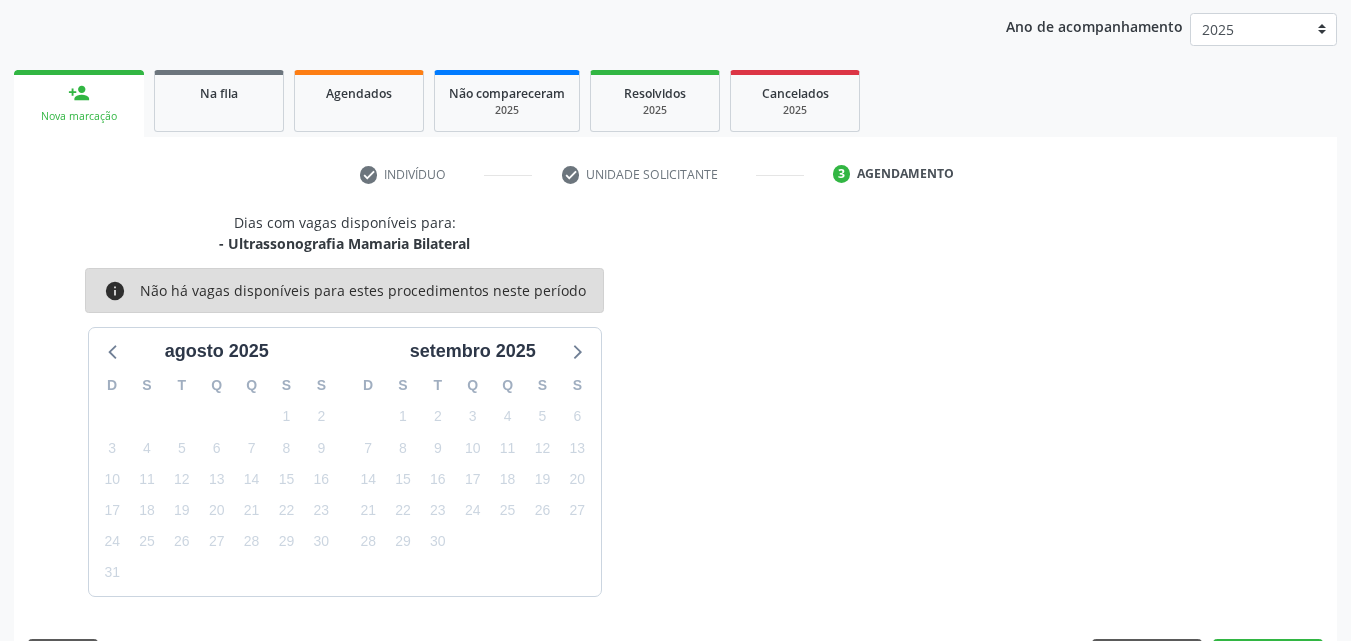 scroll, scrollTop: 316, scrollLeft: 0, axis: vertical 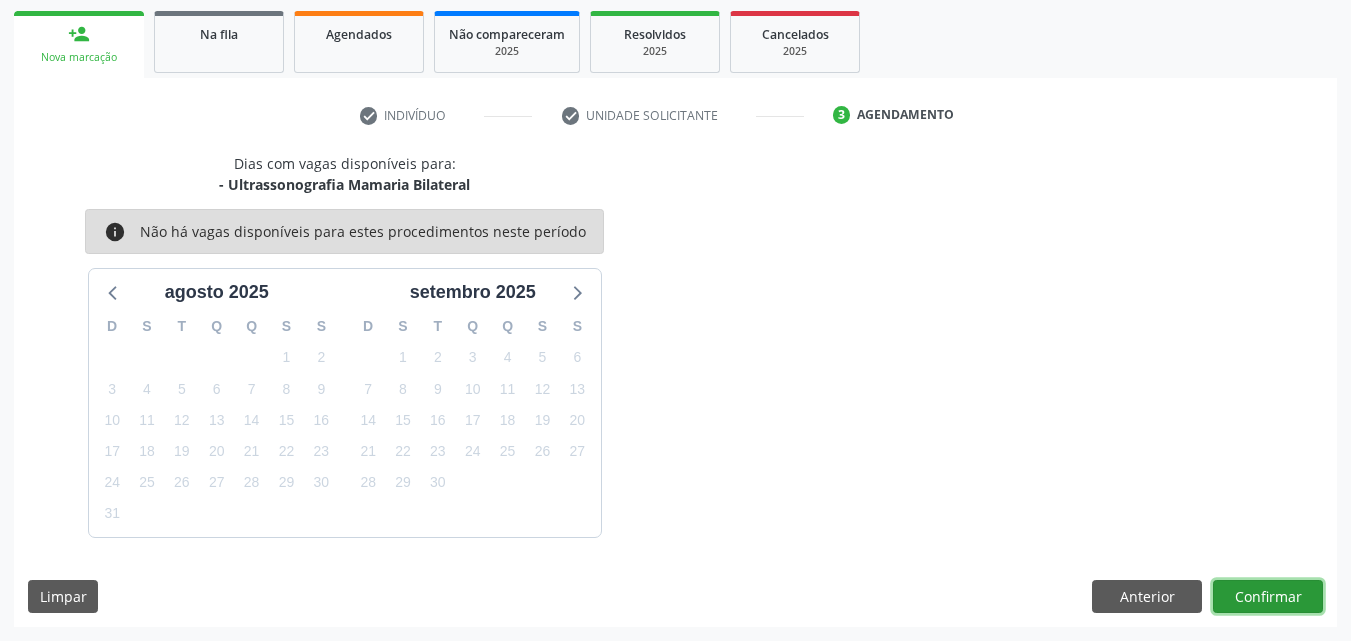 click on "Confirmar" at bounding box center [1268, 597] 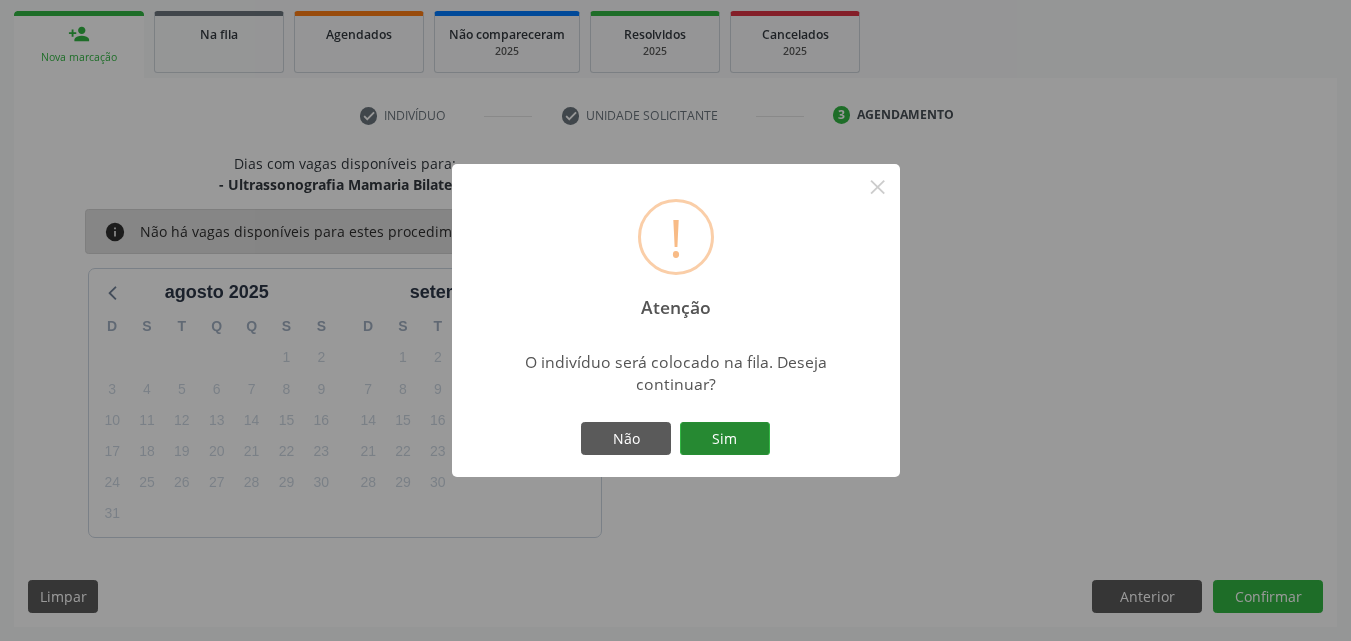 click on "Sim" at bounding box center (725, 439) 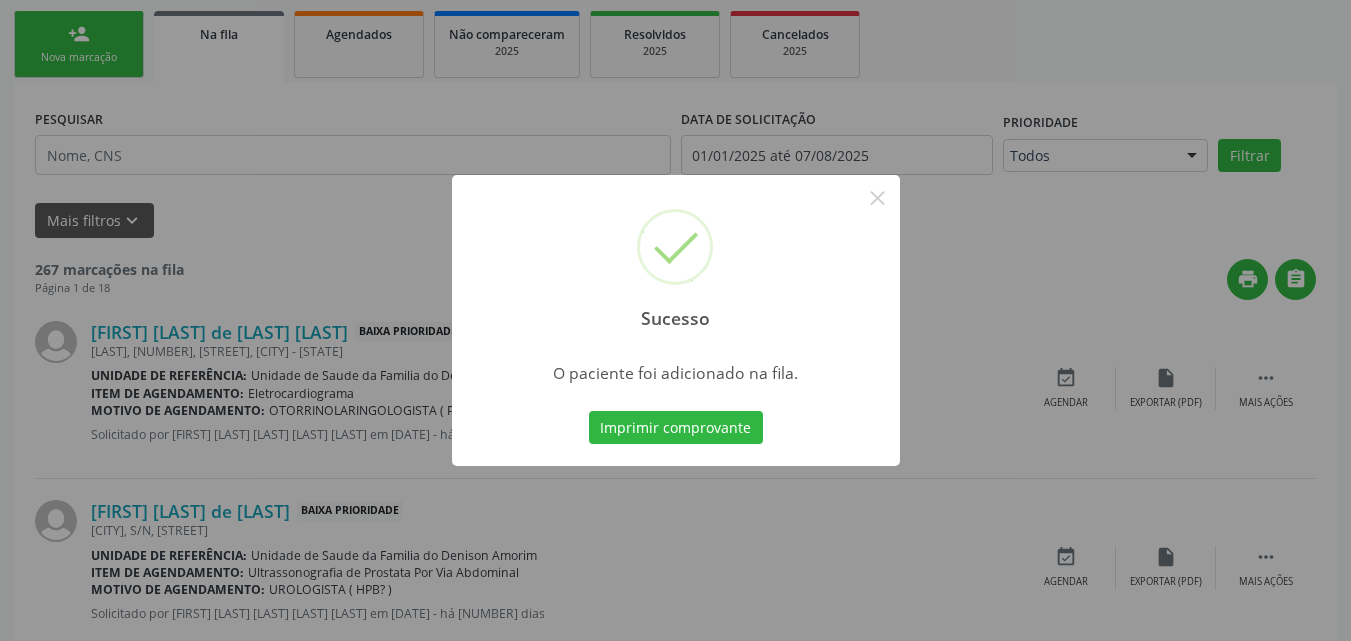 scroll, scrollTop: 54, scrollLeft: 0, axis: vertical 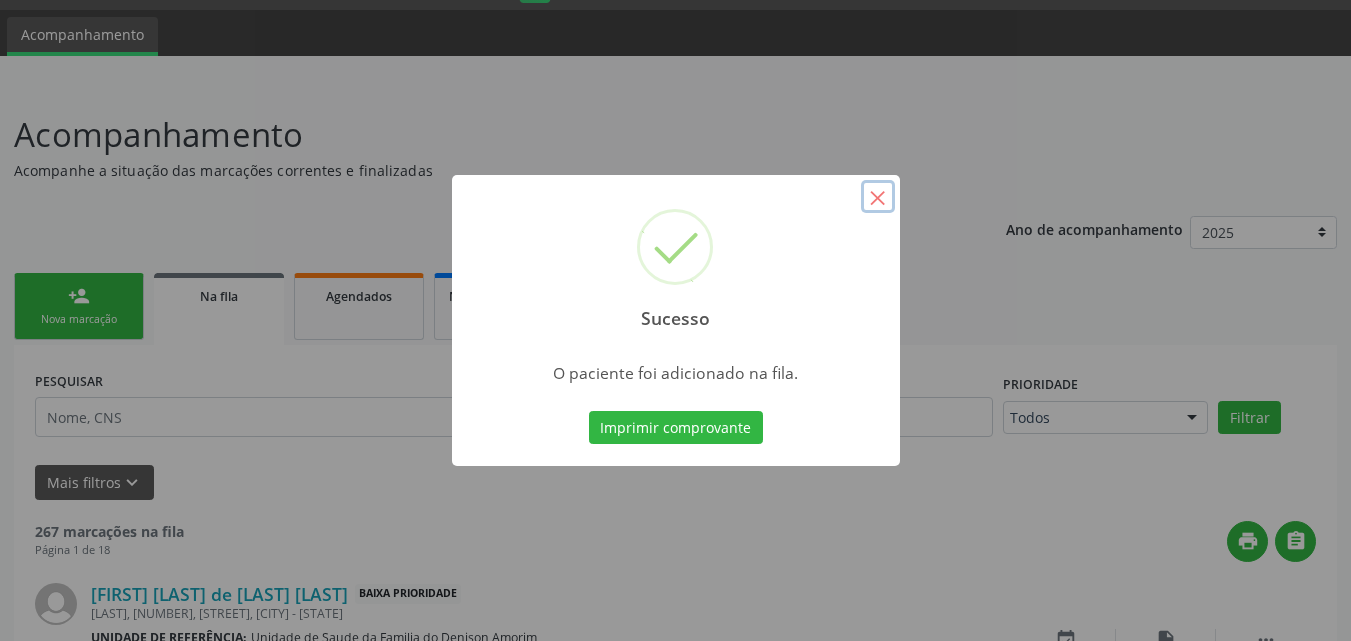 click on "×" at bounding box center (878, 197) 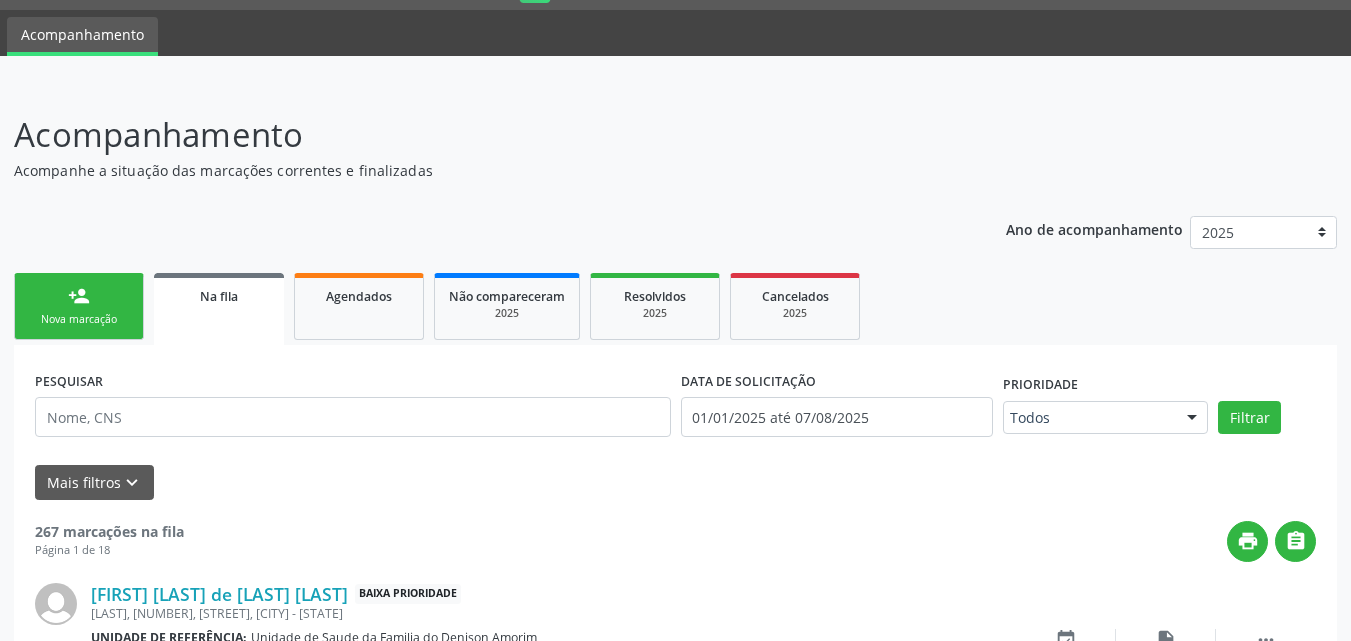 click on "person_add
Nova marcação" at bounding box center (79, 306) 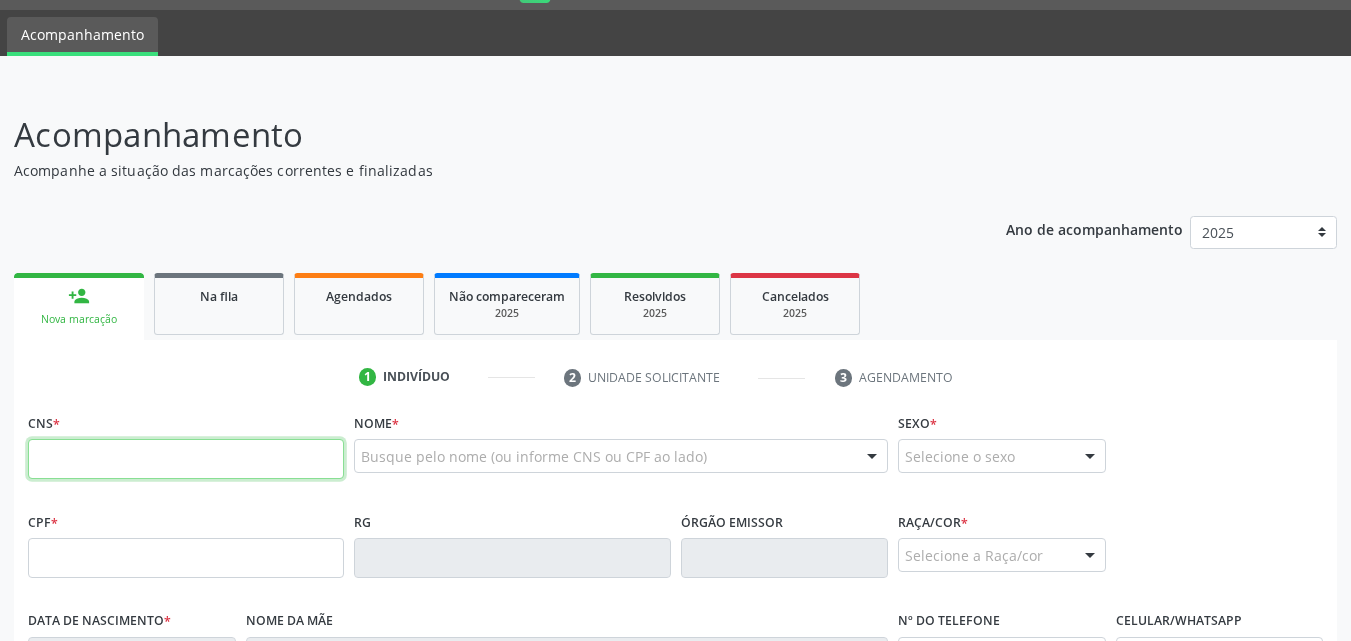 click at bounding box center (186, 459) 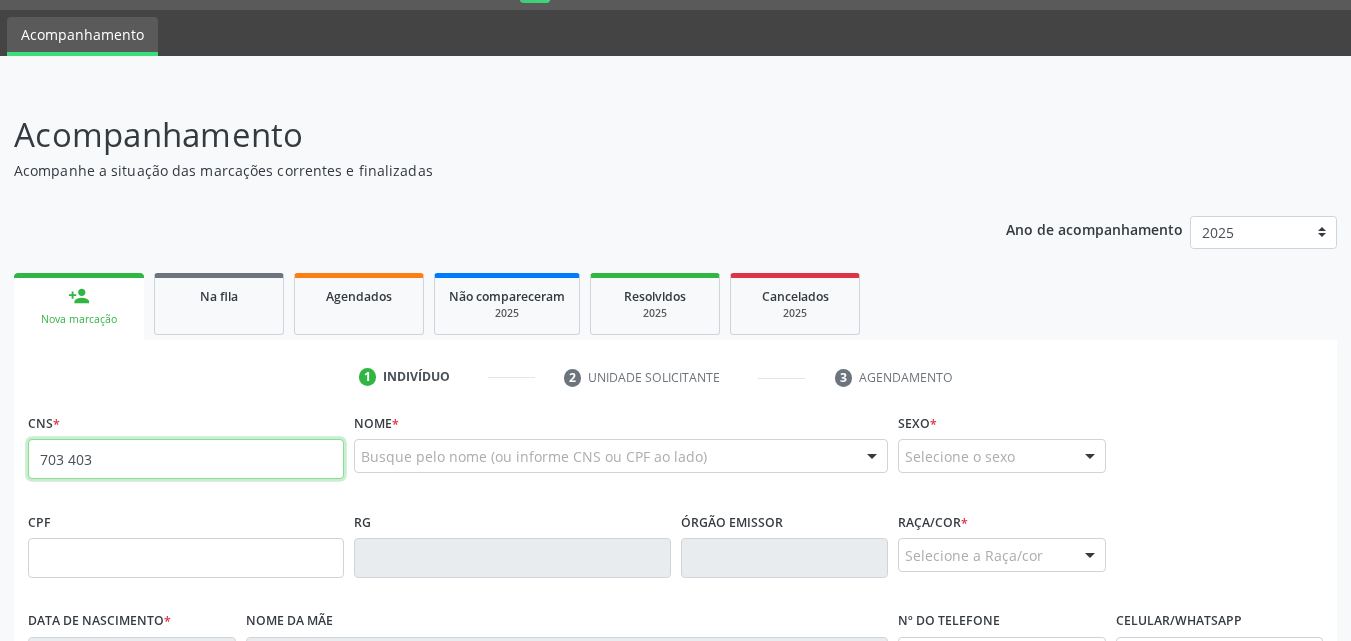 type on "[NUMBER] [NUMBER] [NUMBER] [NUMBER]" 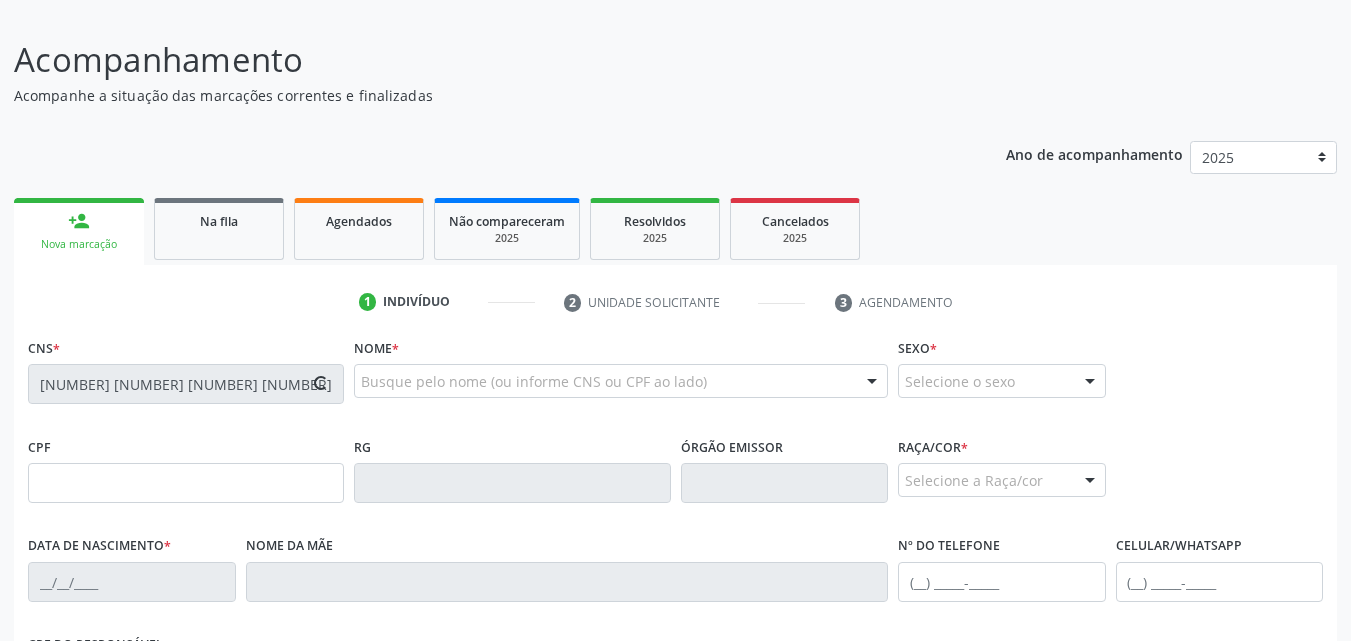 type on "[NUMBER].[NUMBER].[NUMBER]-[NUMBER]" 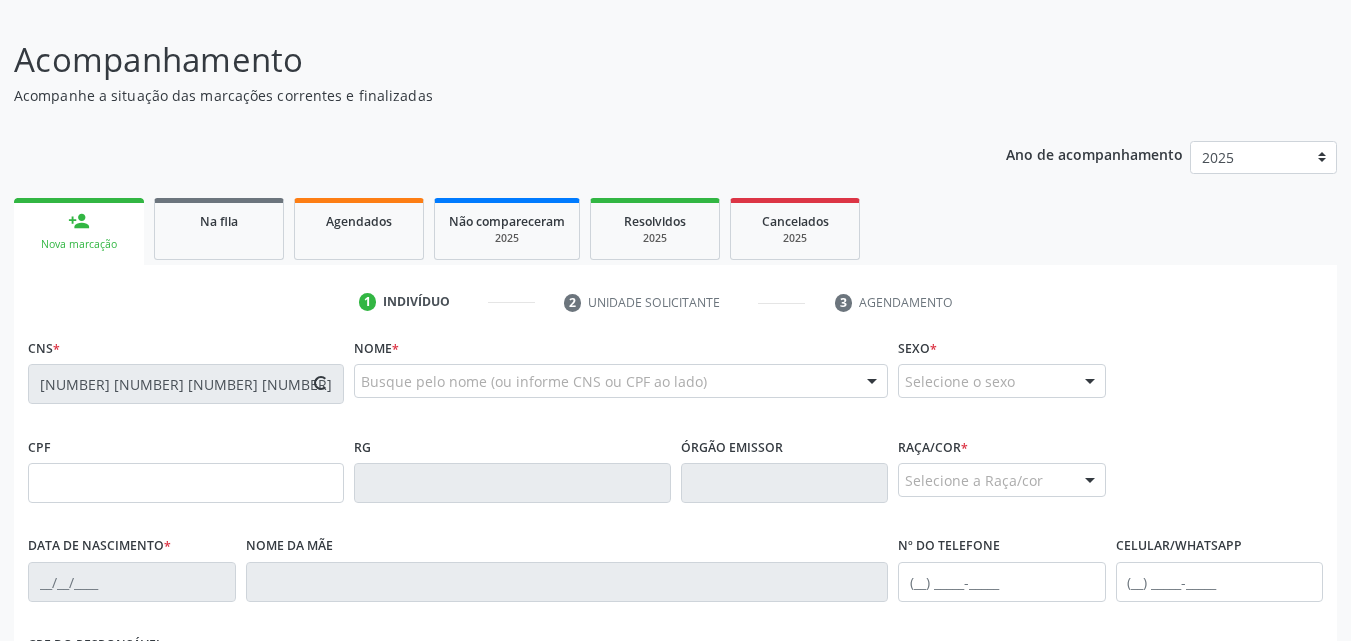 type on "[DATE]" 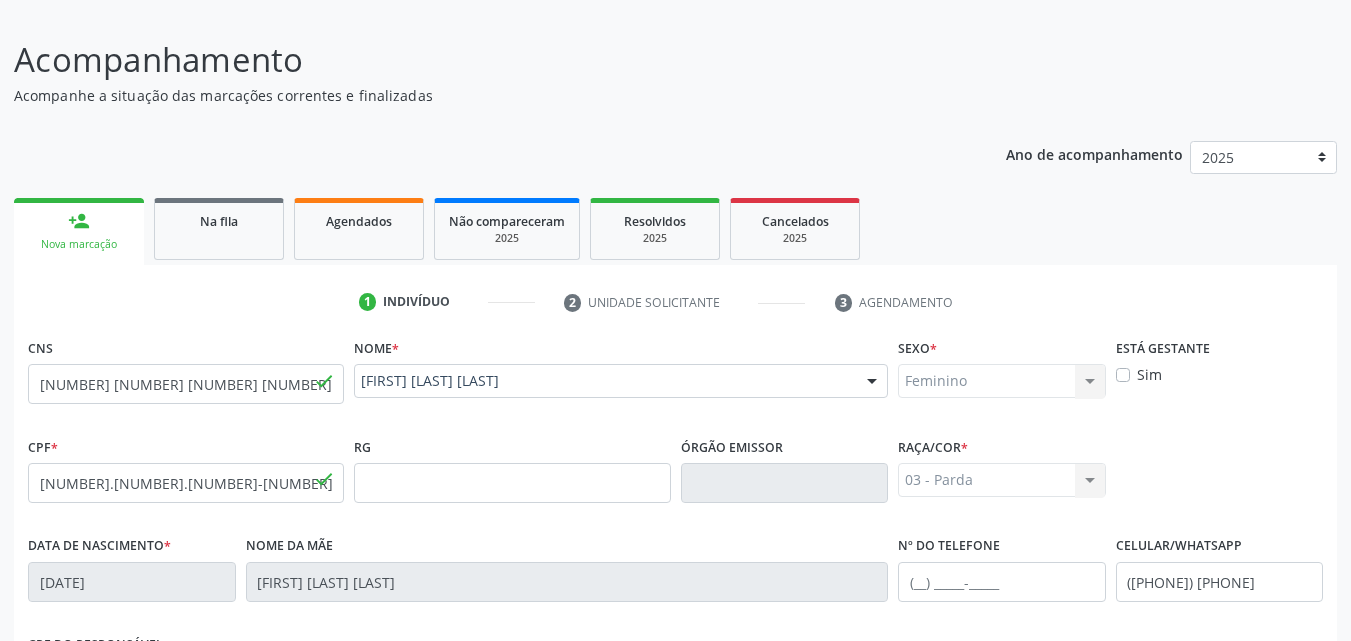 scroll, scrollTop: 471, scrollLeft: 0, axis: vertical 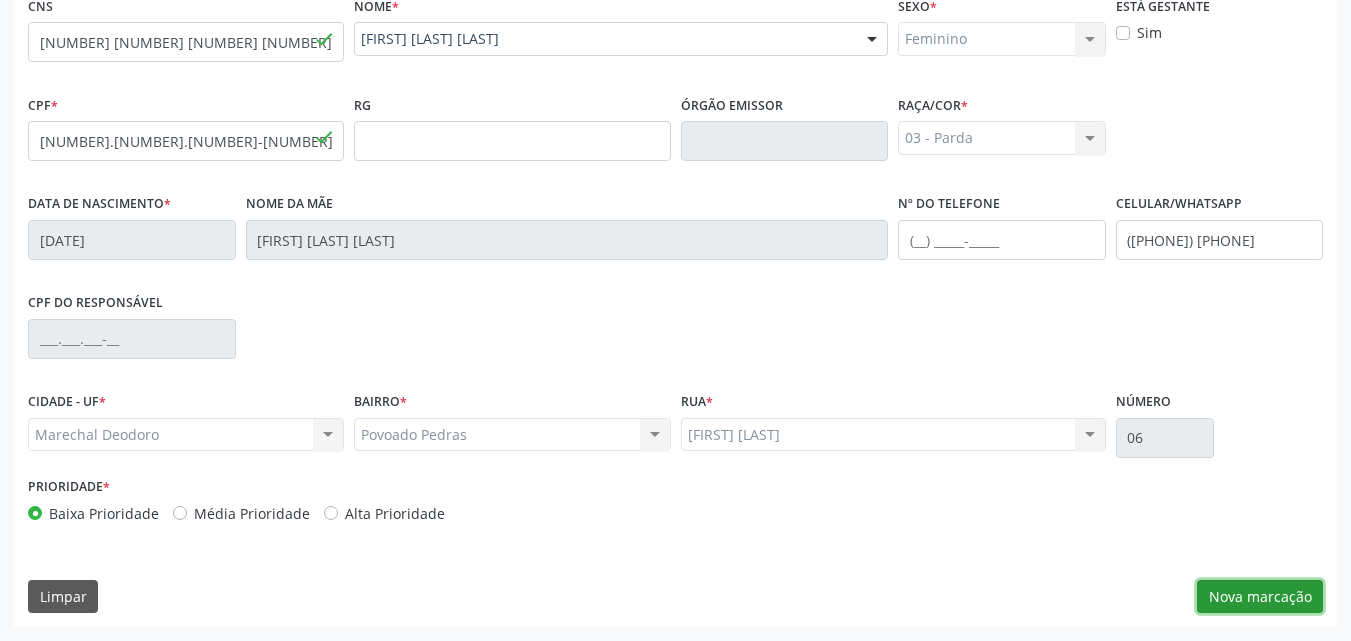click on "Nova marcação" at bounding box center [1260, 597] 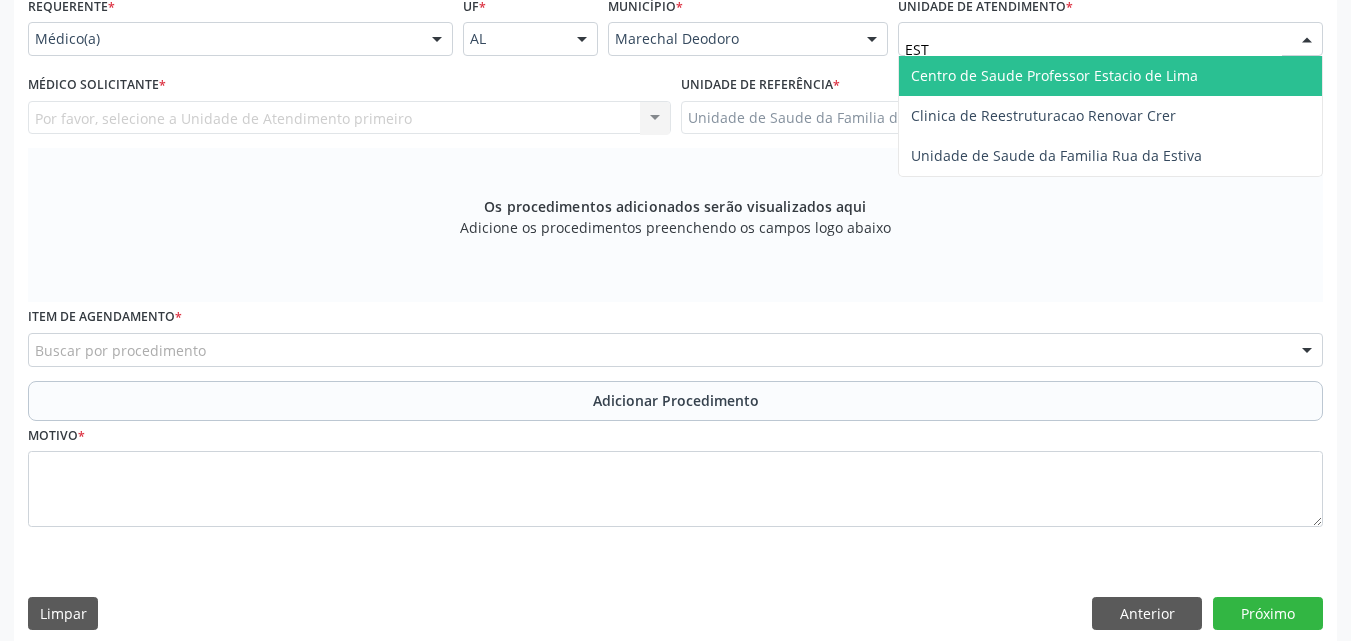 type on "ESTA" 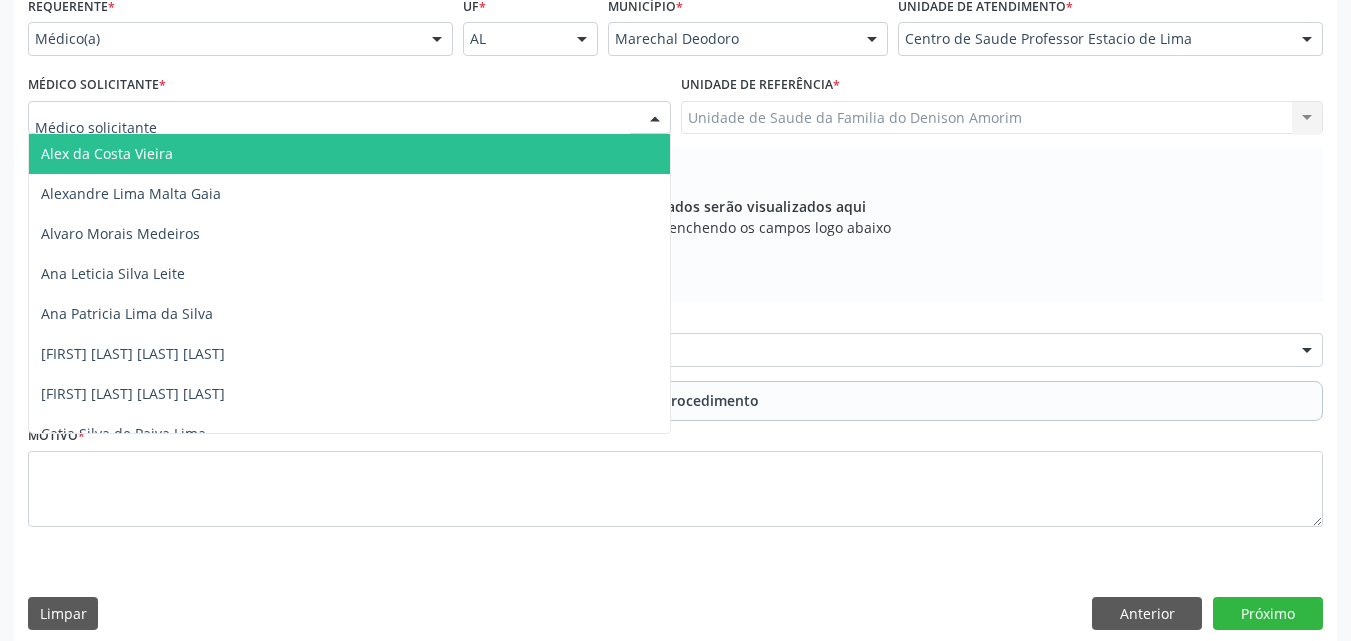 click at bounding box center (349, 118) 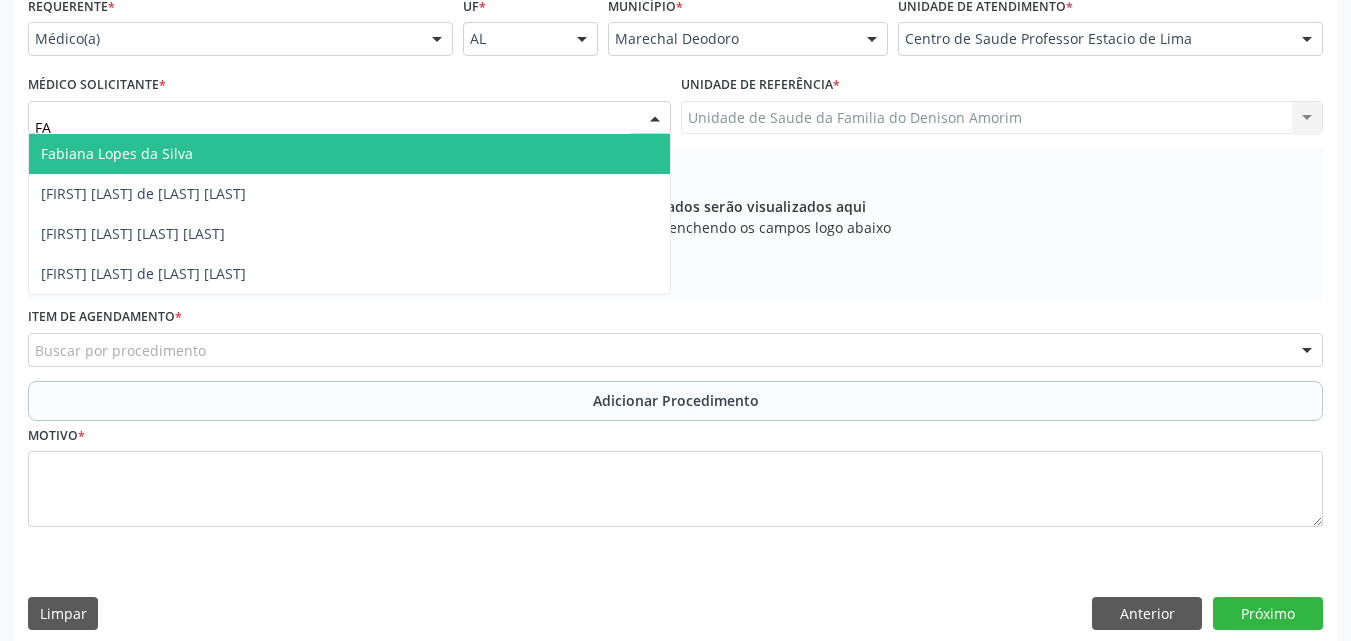 type on "FAB" 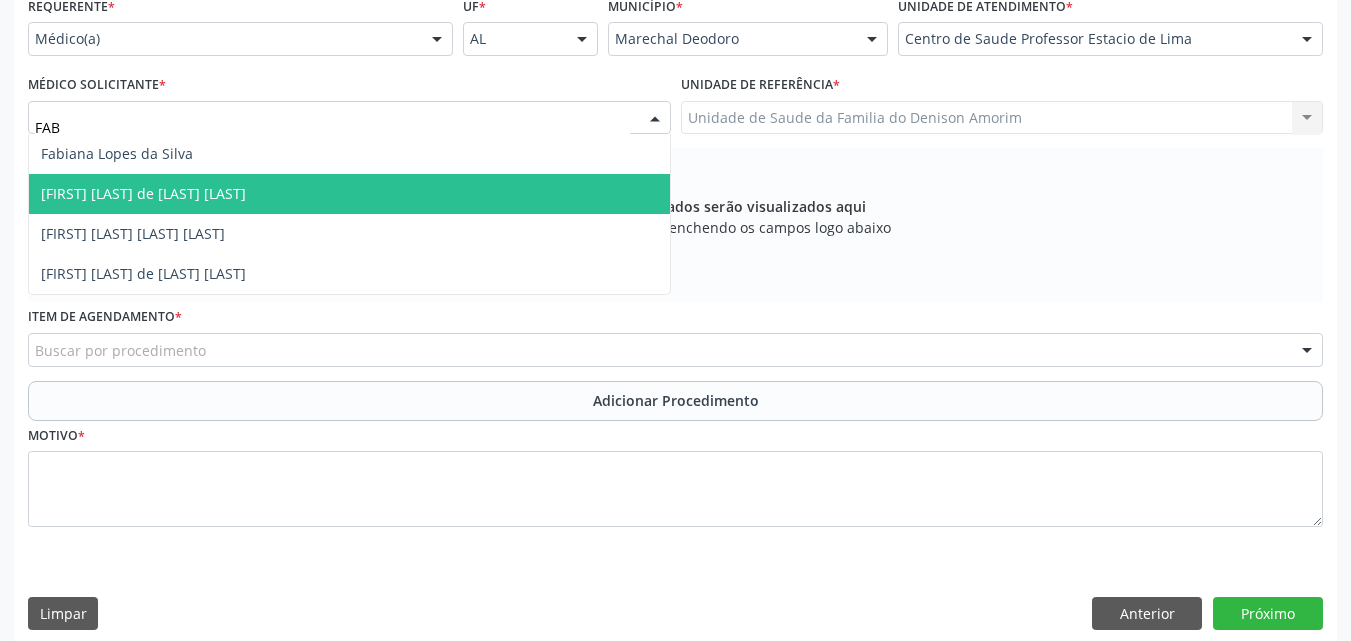 click on "[FIRST] [LAST] de [LAST] [LAST]" at bounding box center (349, 194) 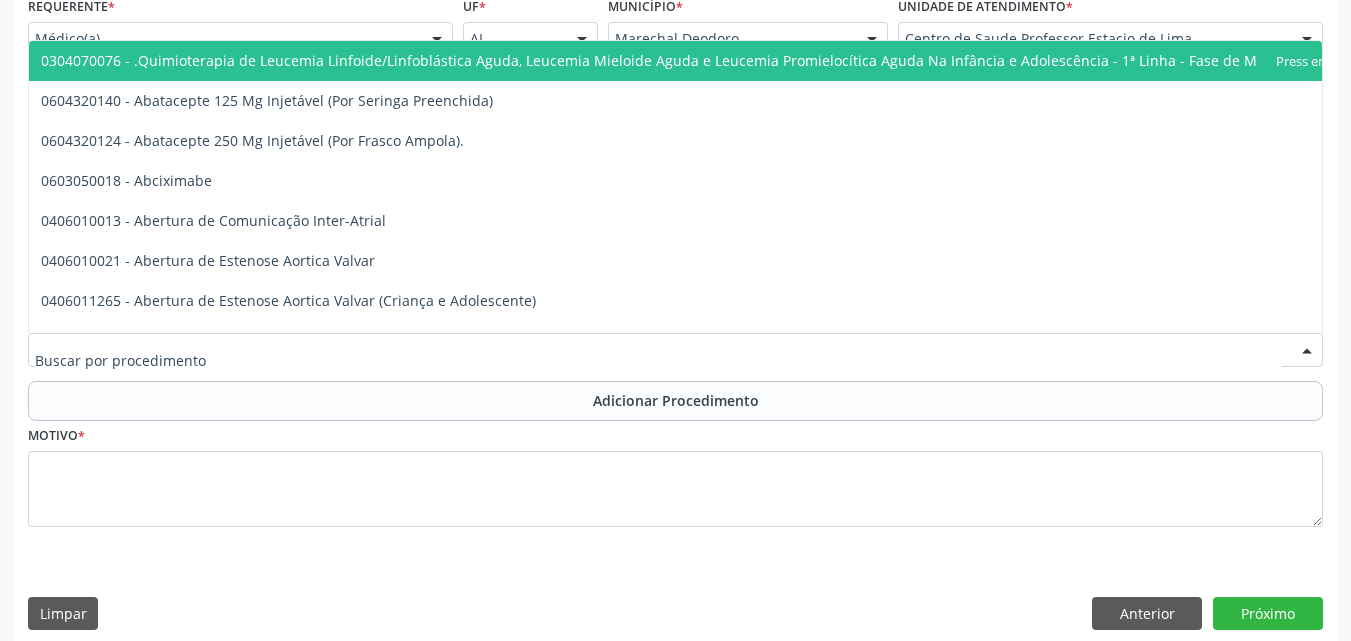 click at bounding box center [675, 350] 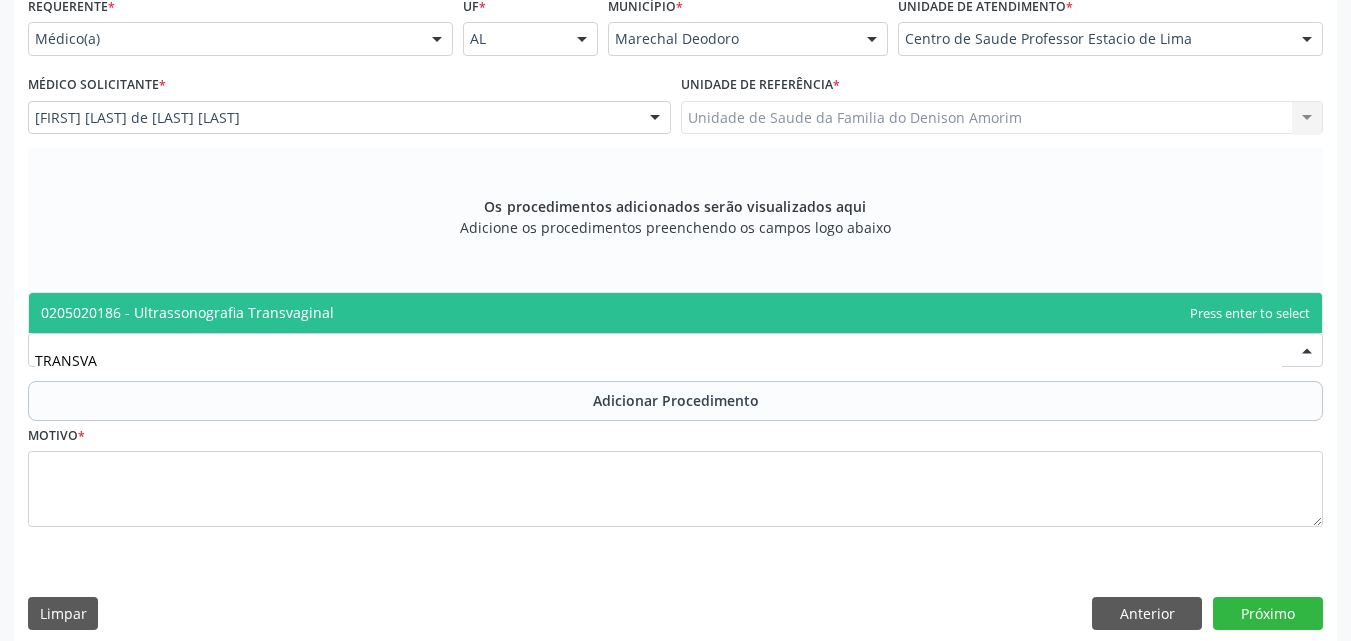 type on "TRANSVAG" 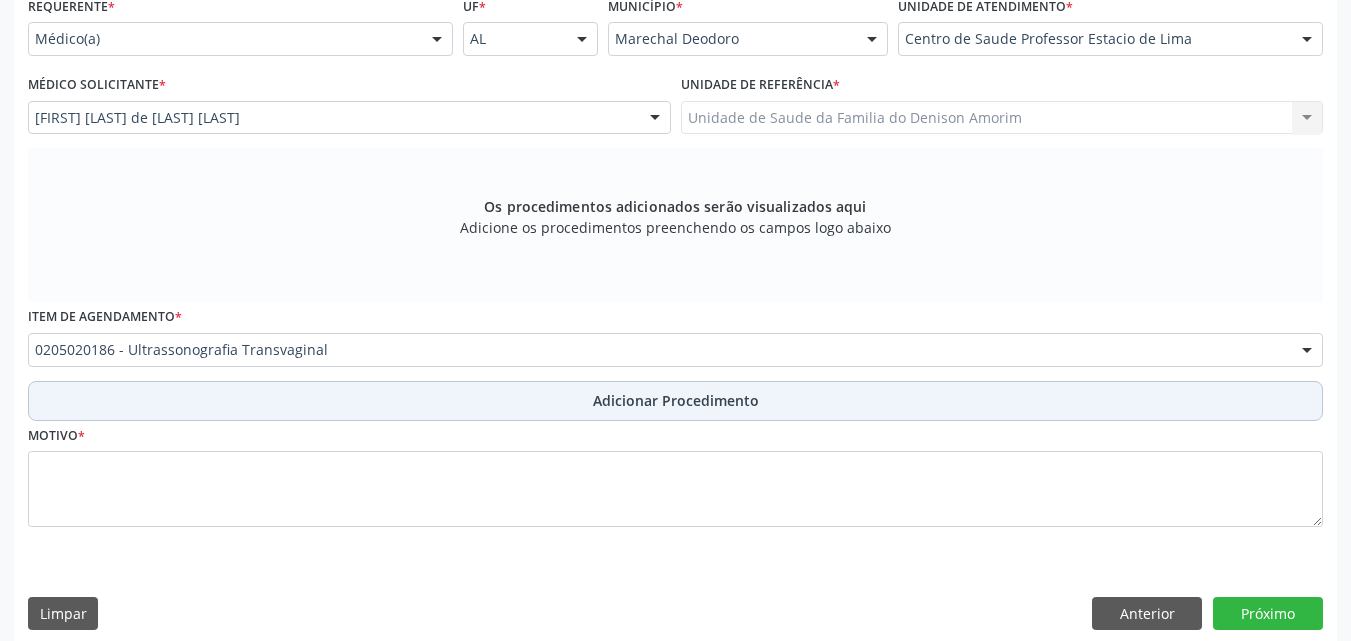 click on "Adicionar Procedimento" at bounding box center [675, 401] 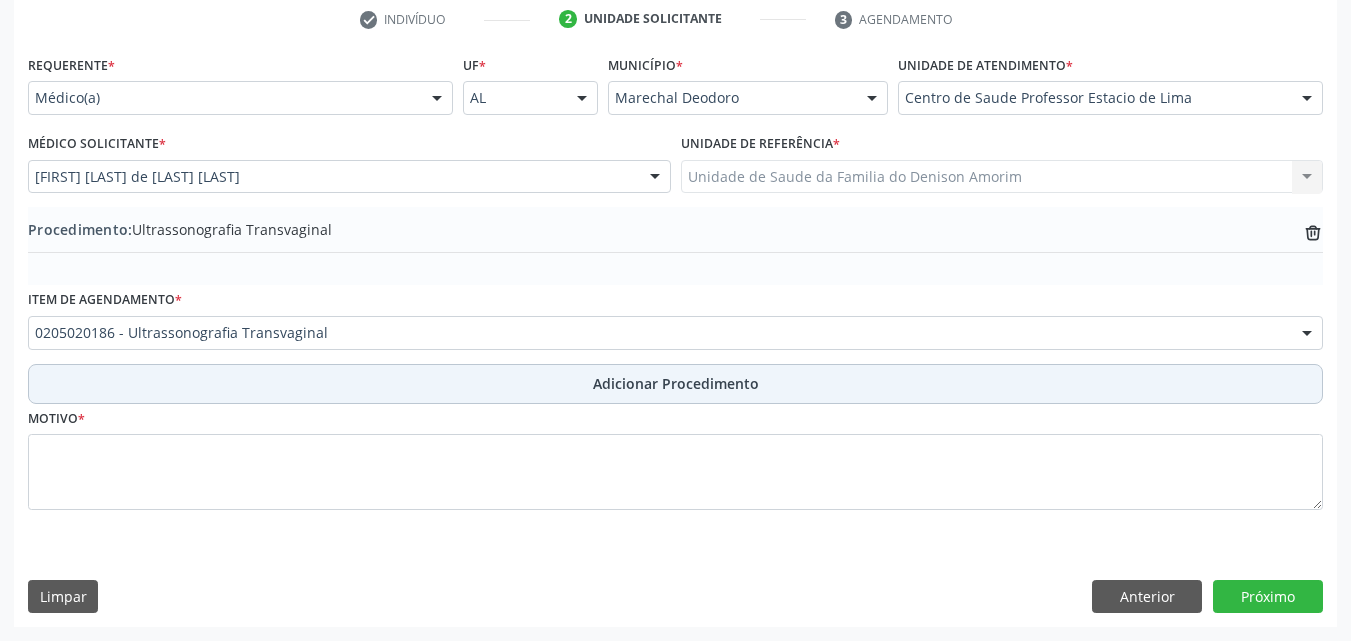scroll, scrollTop: 412, scrollLeft: 0, axis: vertical 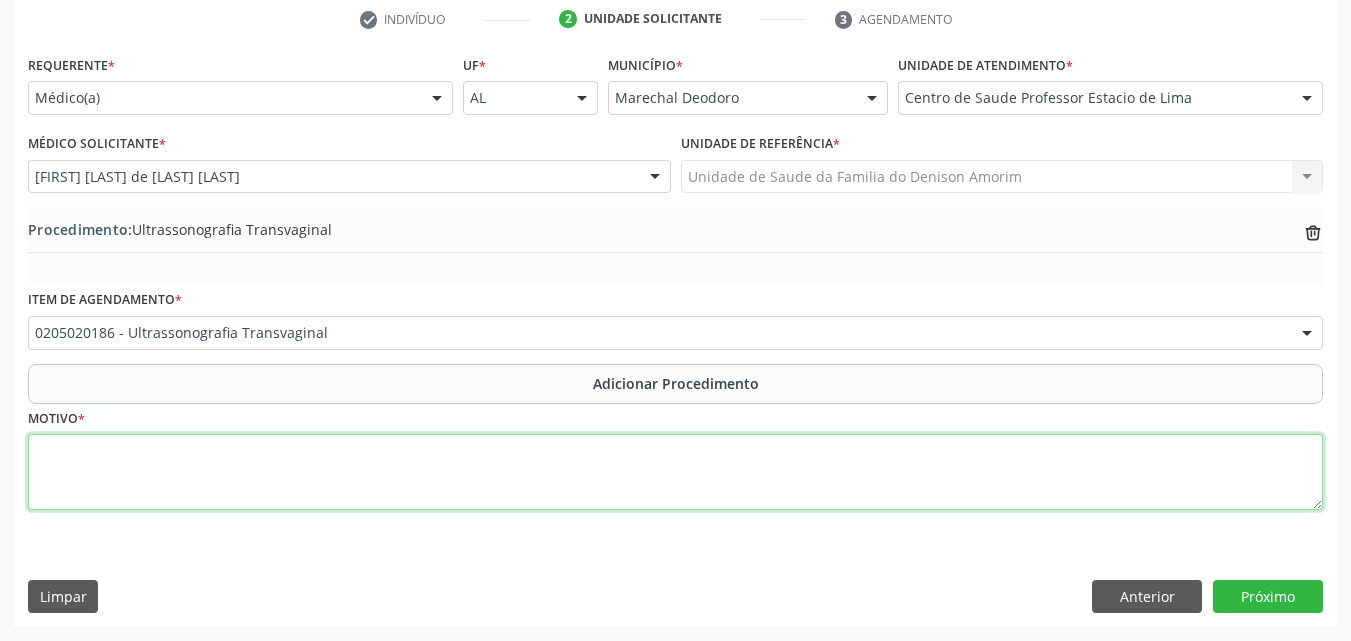 click at bounding box center [675, 472] 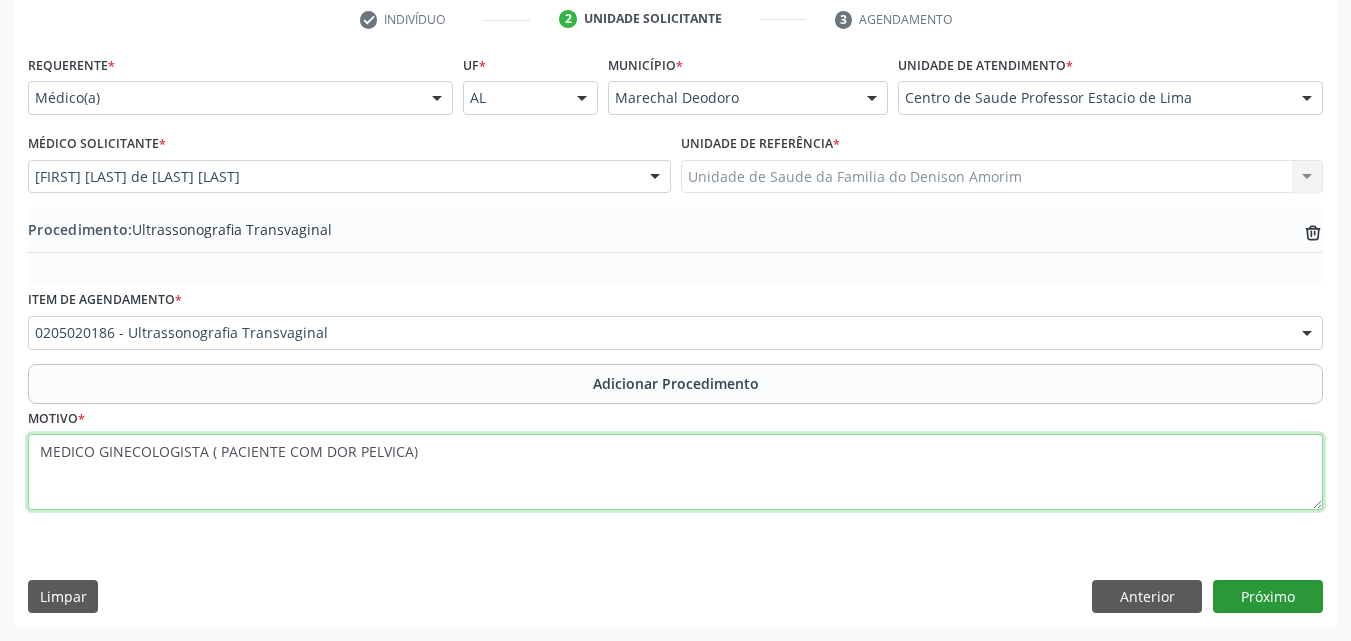 type on "MEDICO GINECOLOGISTA ( PACIENTE COM DOR PELVICA)" 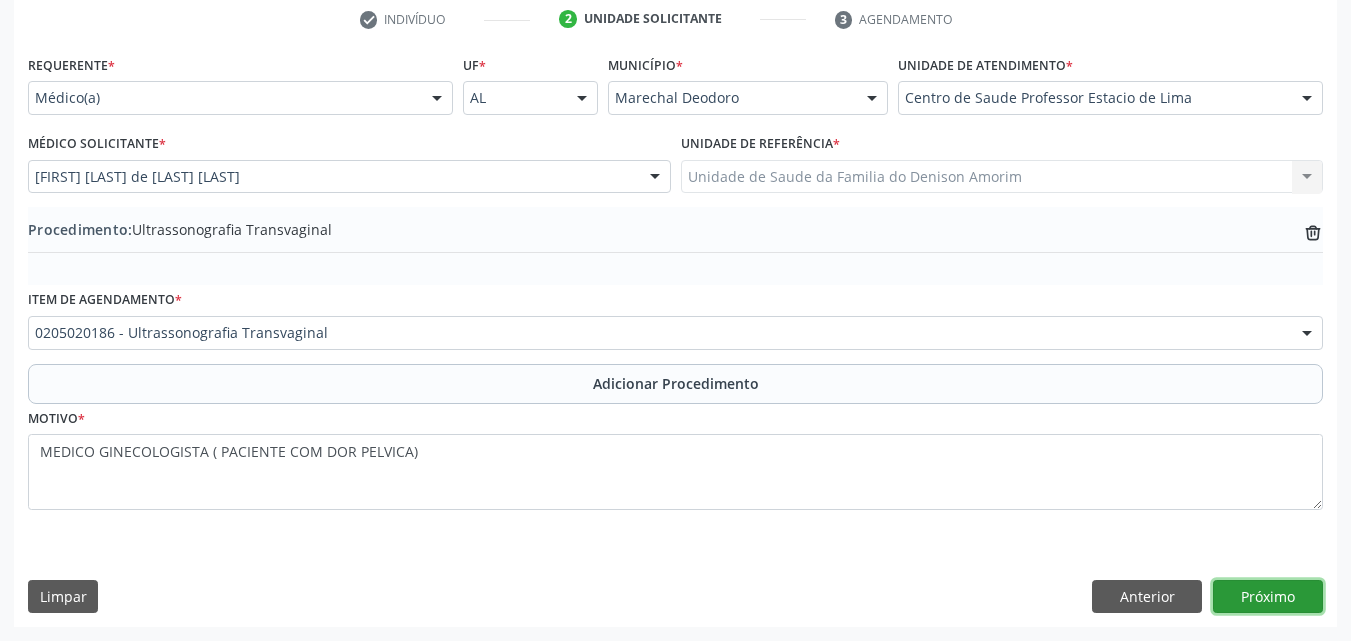 click on "Próximo" at bounding box center (1268, 597) 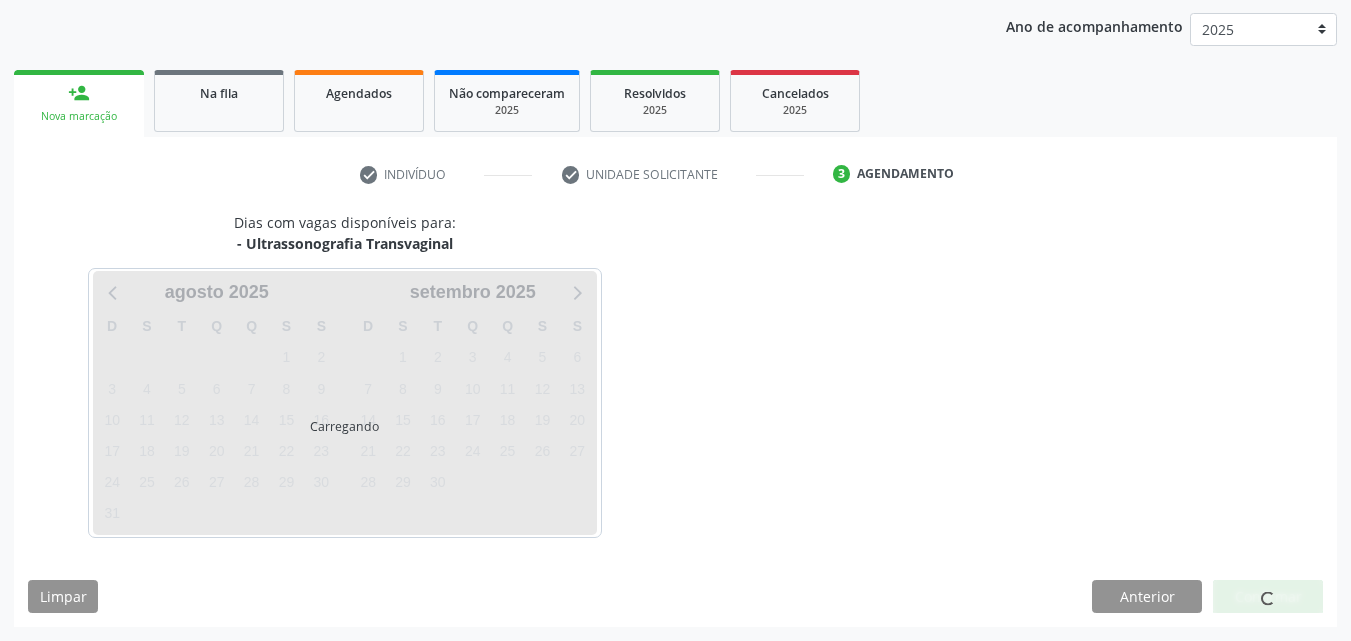 scroll, scrollTop: 316, scrollLeft: 0, axis: vertical 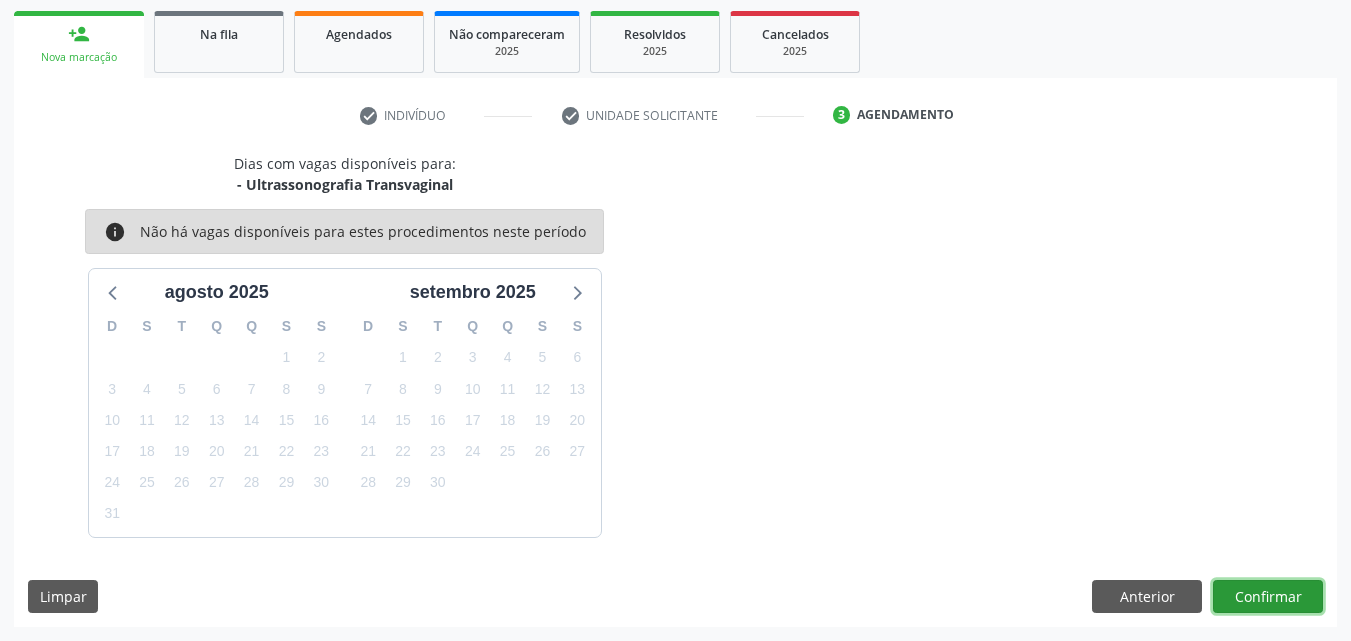 click on "Confirmar" at bounding box center [1268, 597] 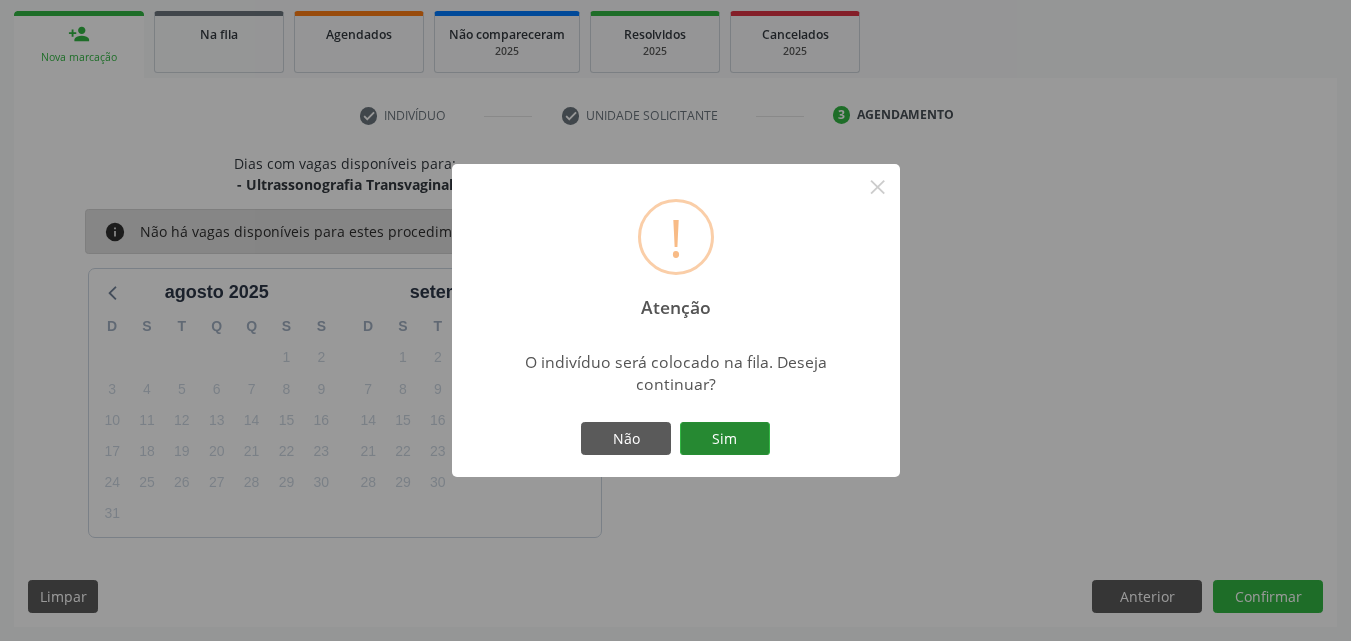 click on "Sim" at bounding box center [725, 439] 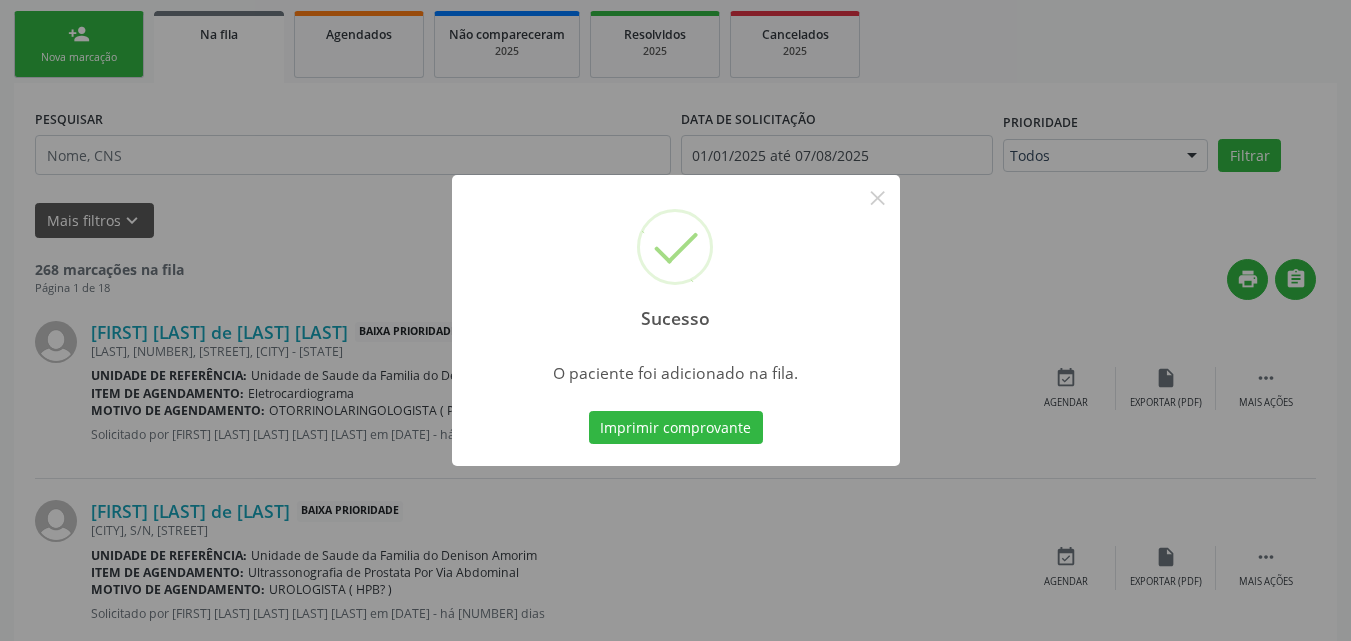 scroll, scrollTop: 54, scrollLeft: 0, axis: vertical 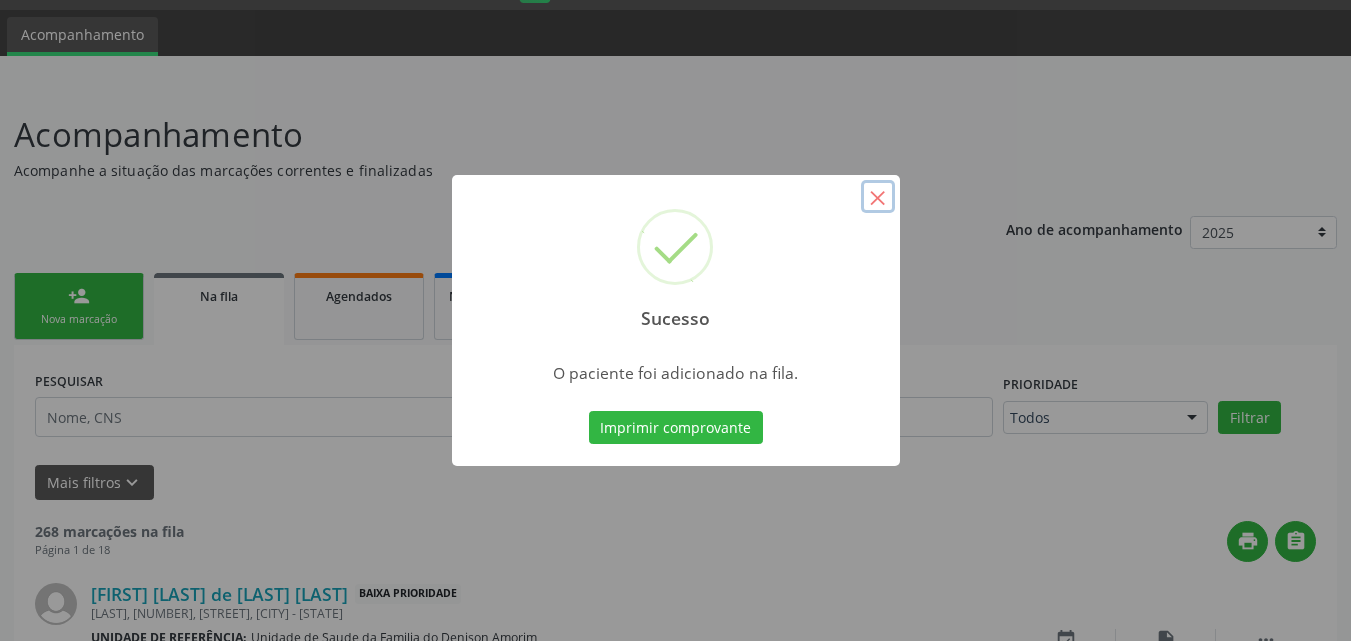 click on "×" at bounding box center (878, 197) 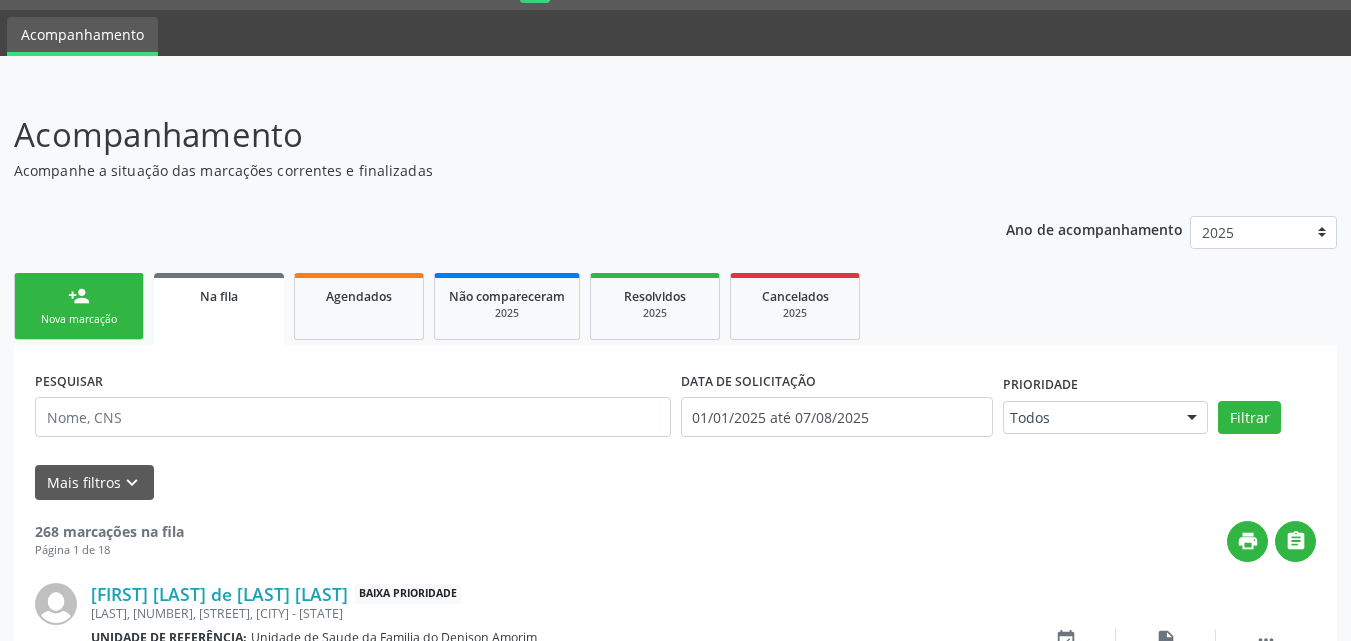 click on "person_add" at bounding box center (79, 296) 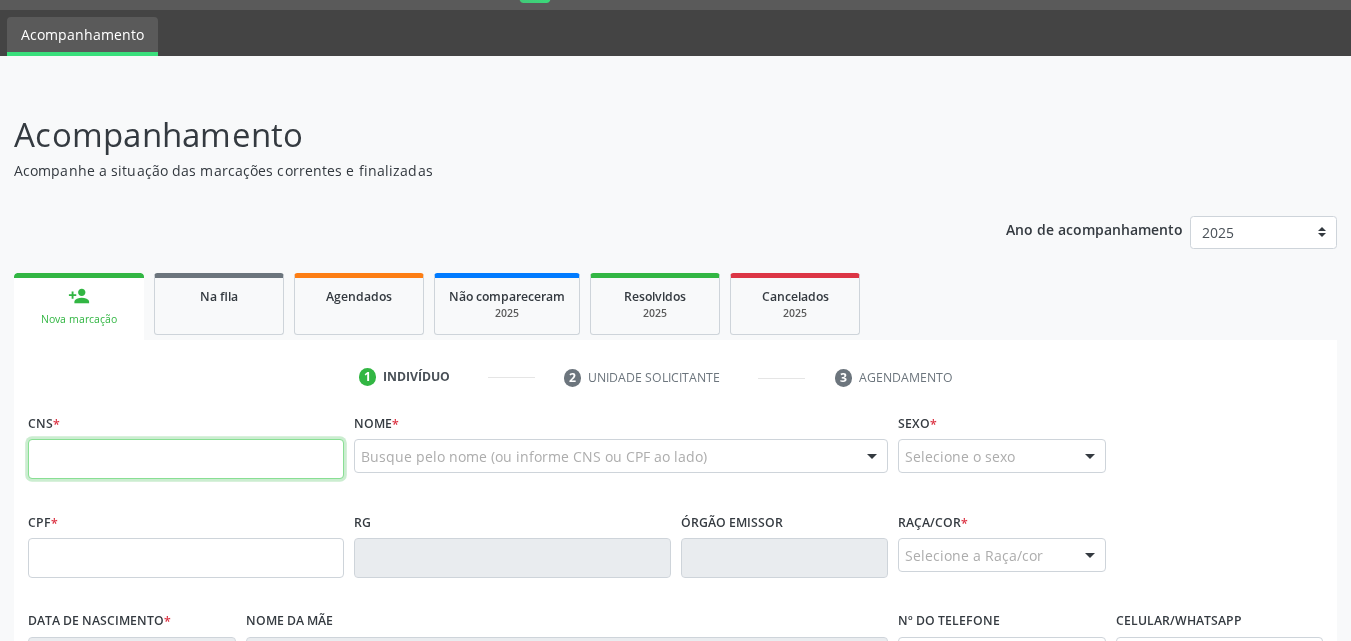 click at bounding box center (186, 459) 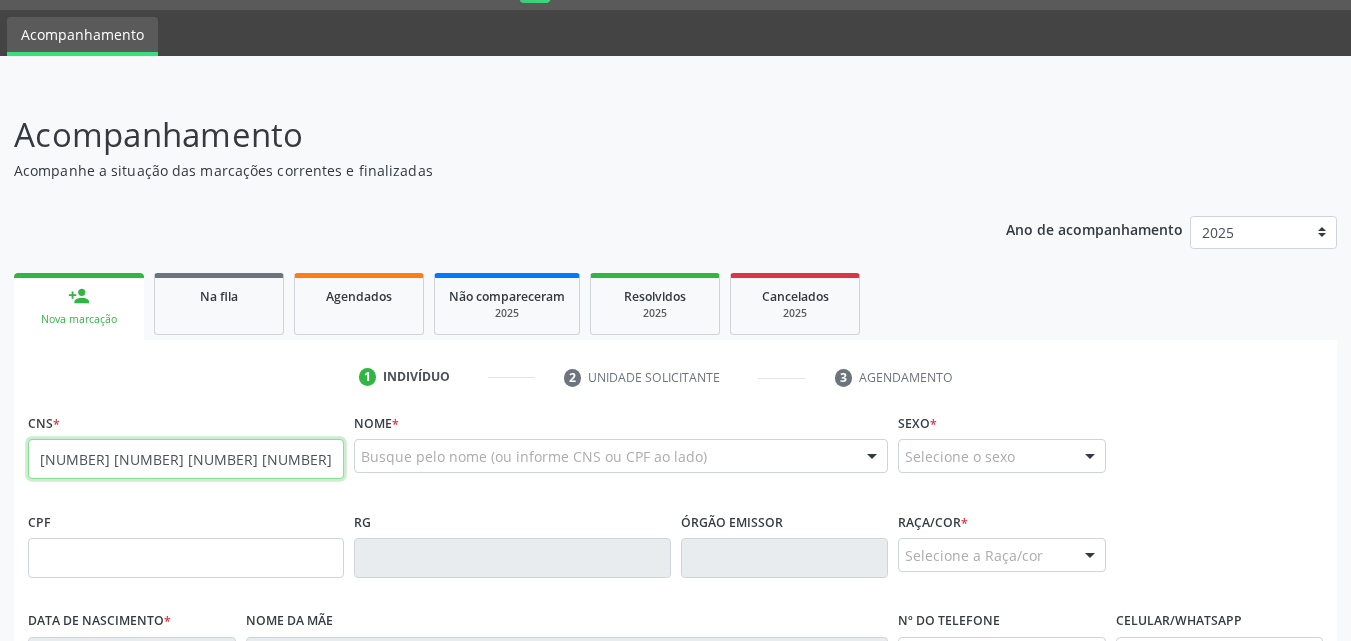 type on "[NUMBER] [NUMBER] [NUMBER] [NUMBER]" 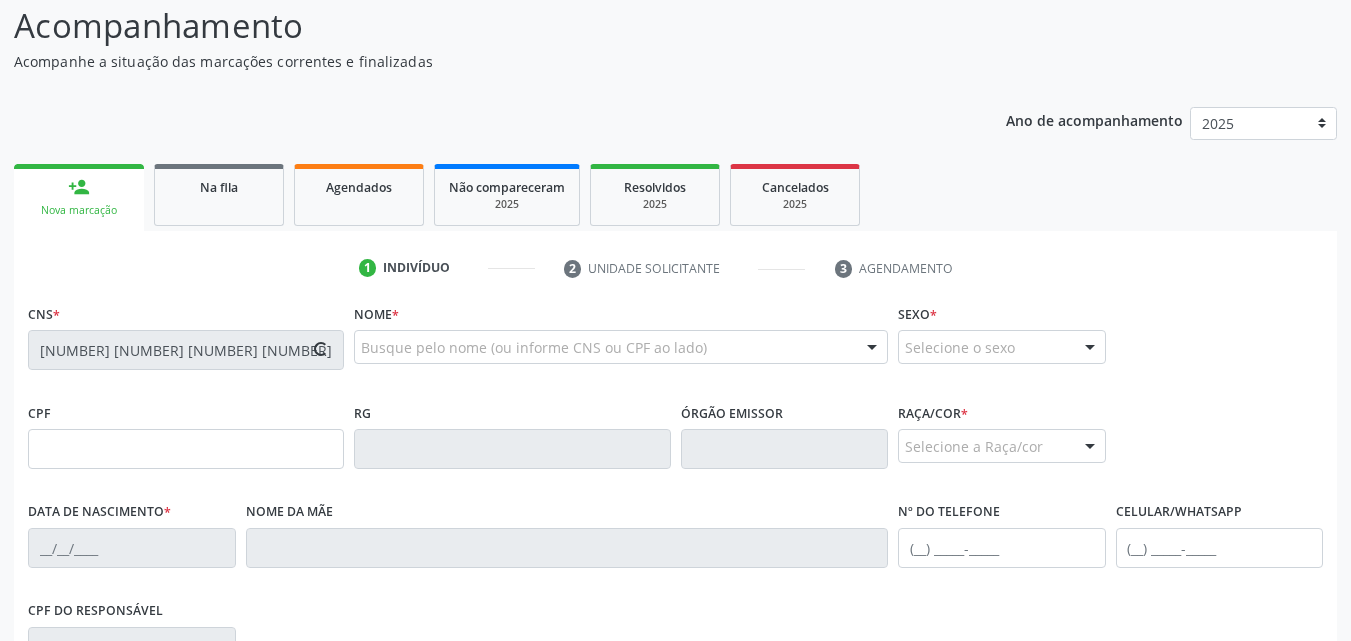 scroll, scrollTop: 164, scrollLeft: 0, axis: vertical 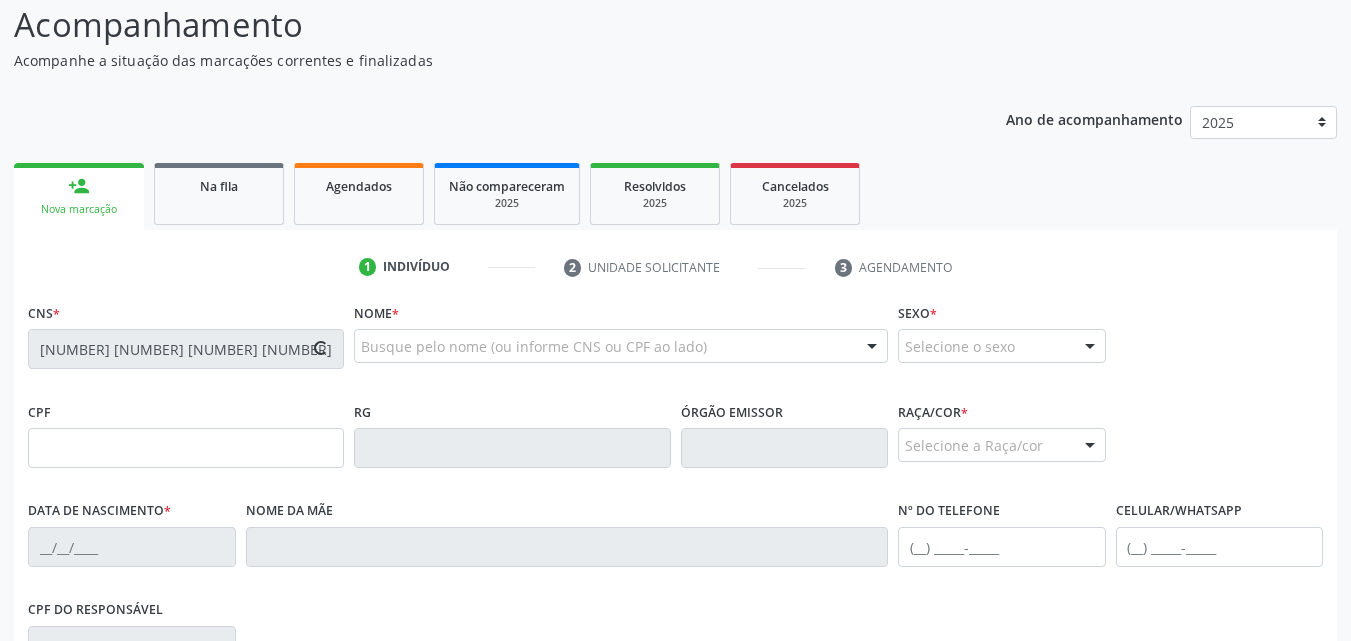 type on "[NUMBER]" 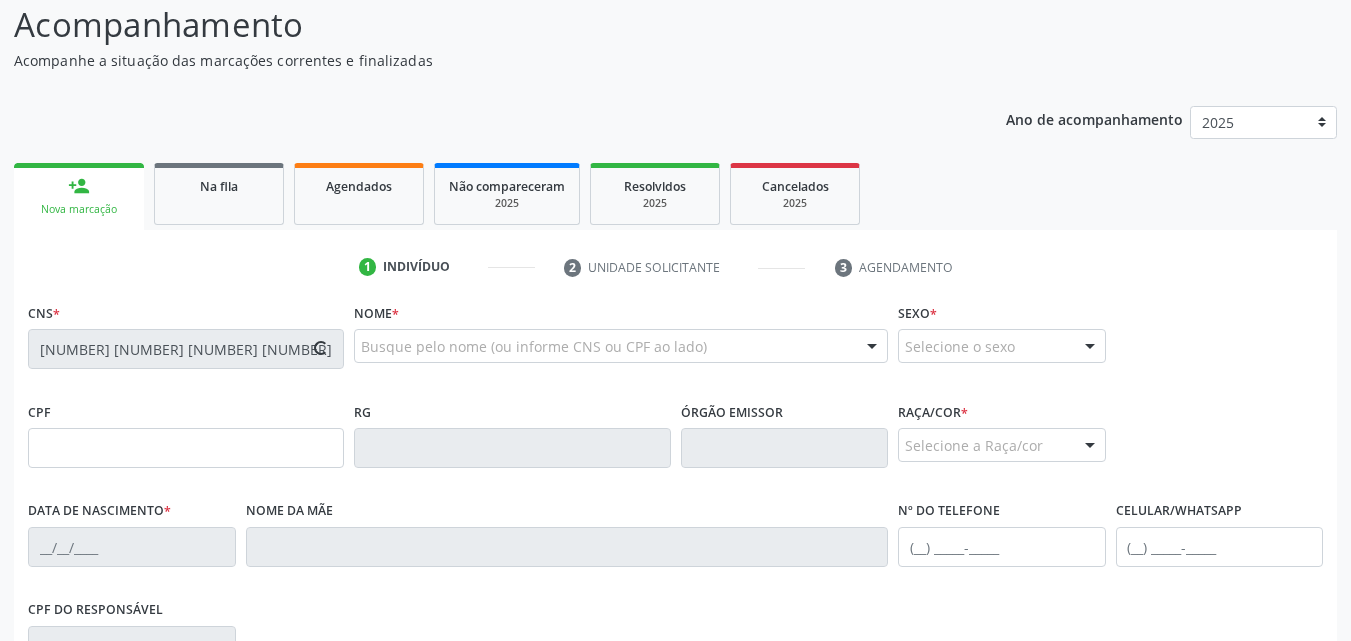 type on "[FIRST] [LAST] [LAST] de [LAST] [LAST]" 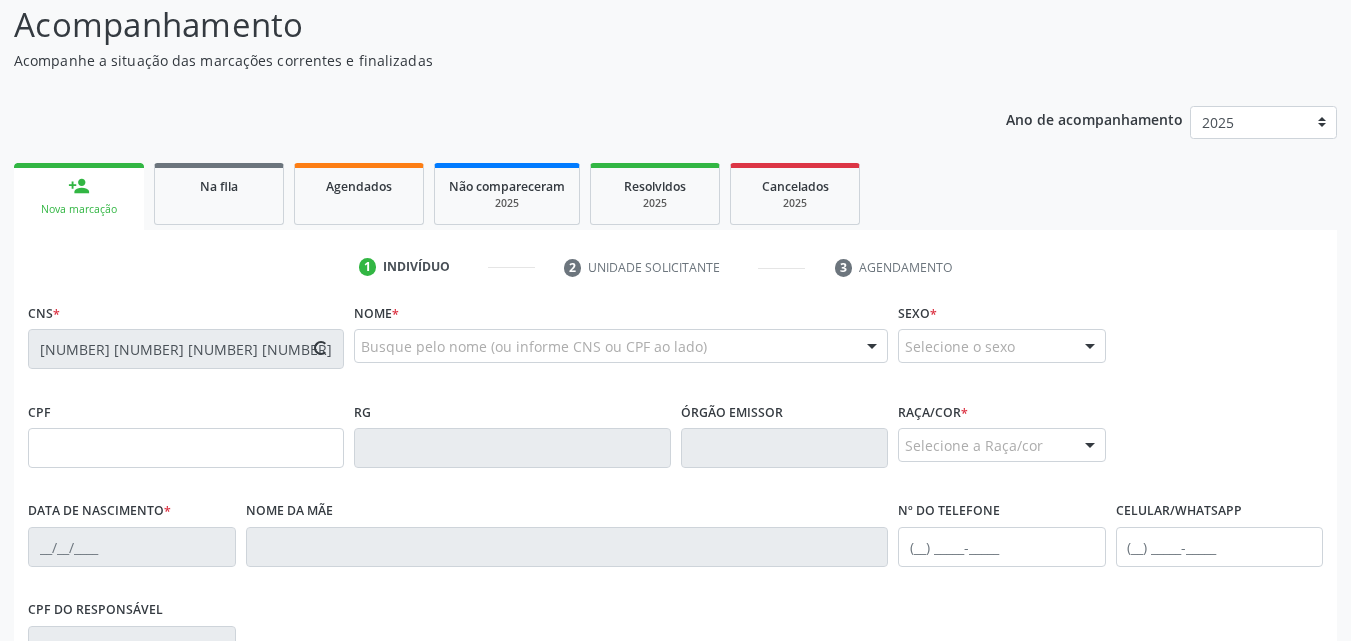 type on "([PHONE]) [PHONE]" 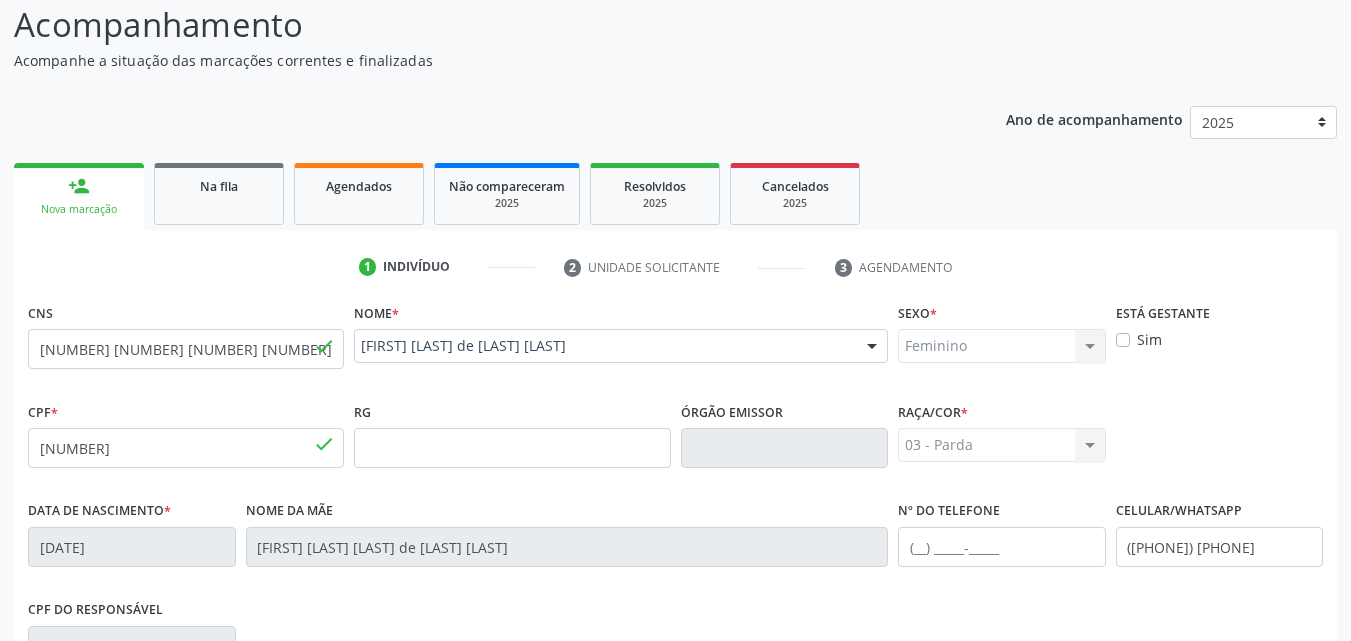 scroll, scrollTop: 471, scrollLeft: 0, axis: vertical 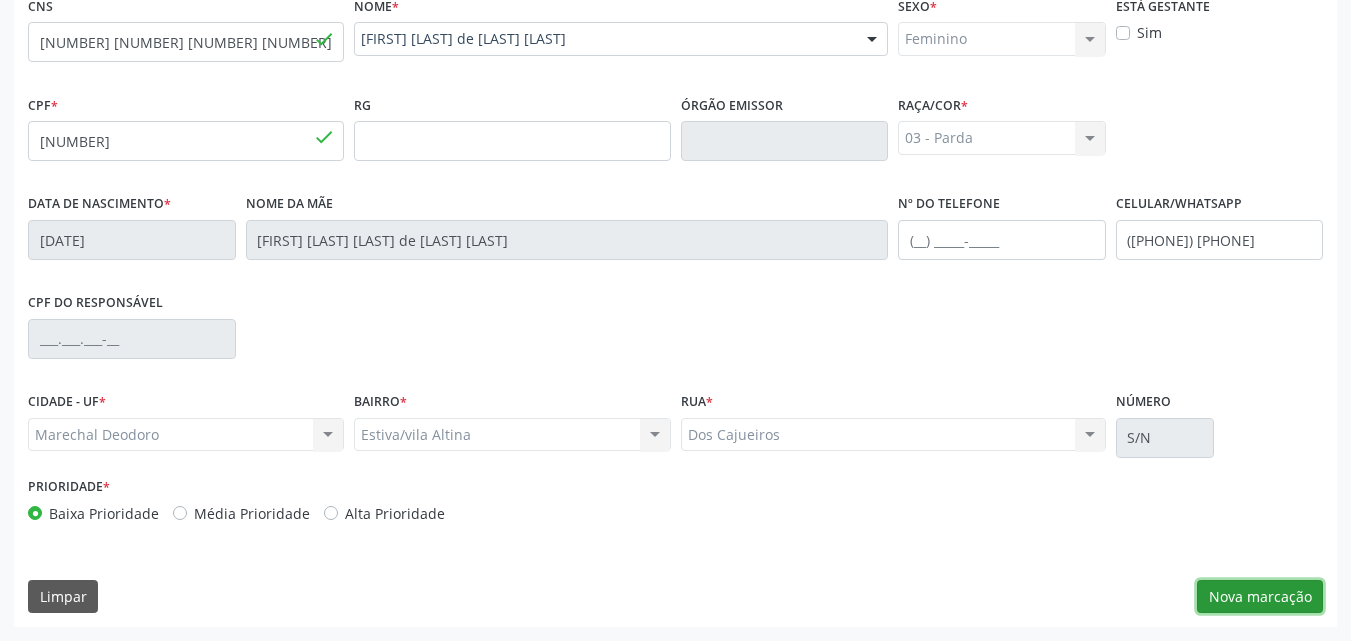 click on "Nova marcação" at bounding box center [1260, 597] 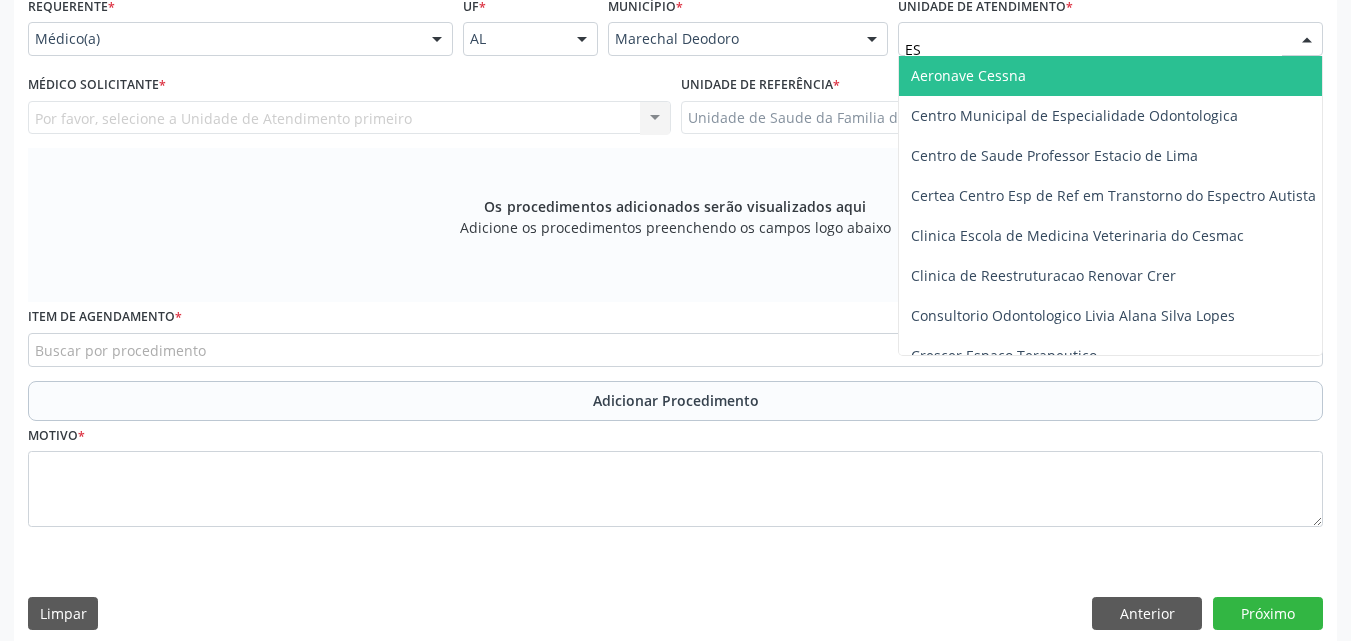 type on "EST" 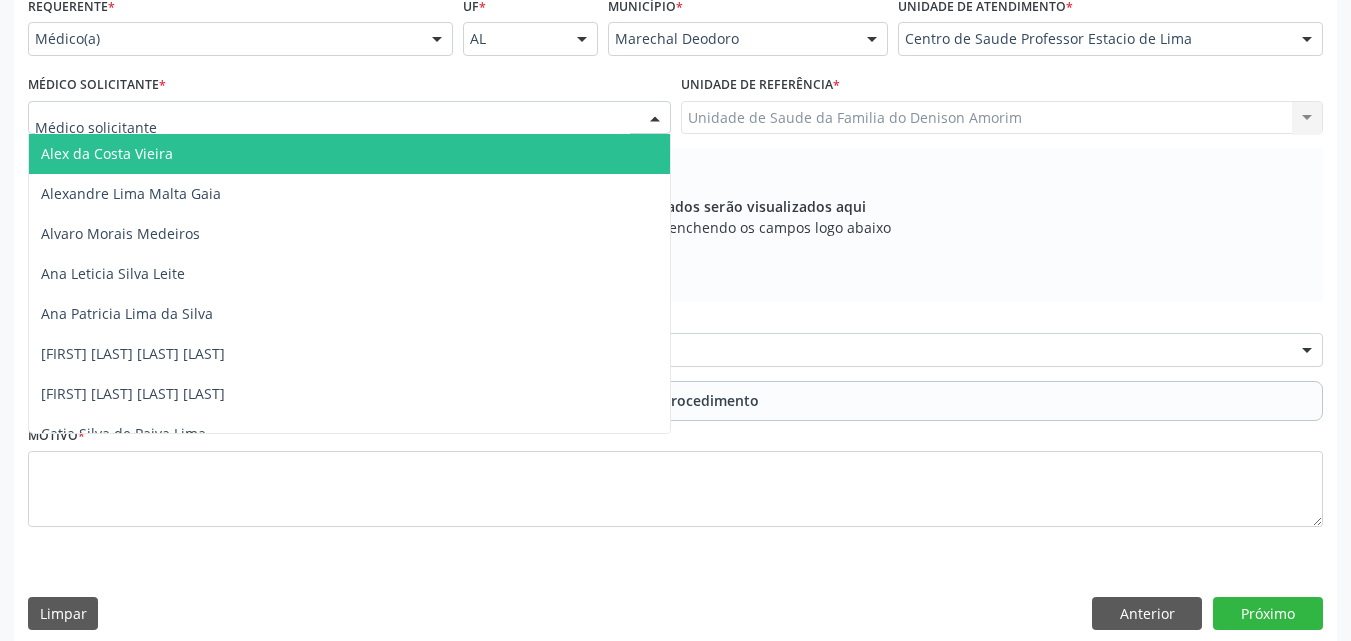 click at bounding box center (349, 118) 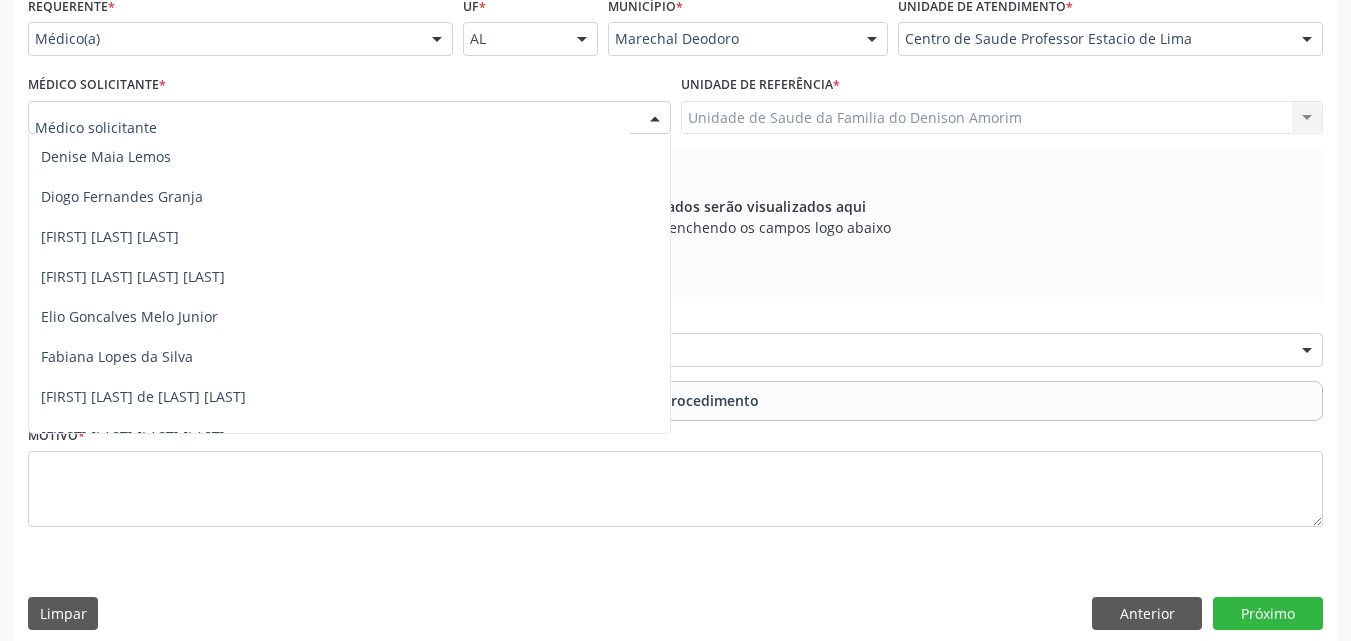 scroll, scrollTop: 1329, scrollLeft: 0, axis: vertical 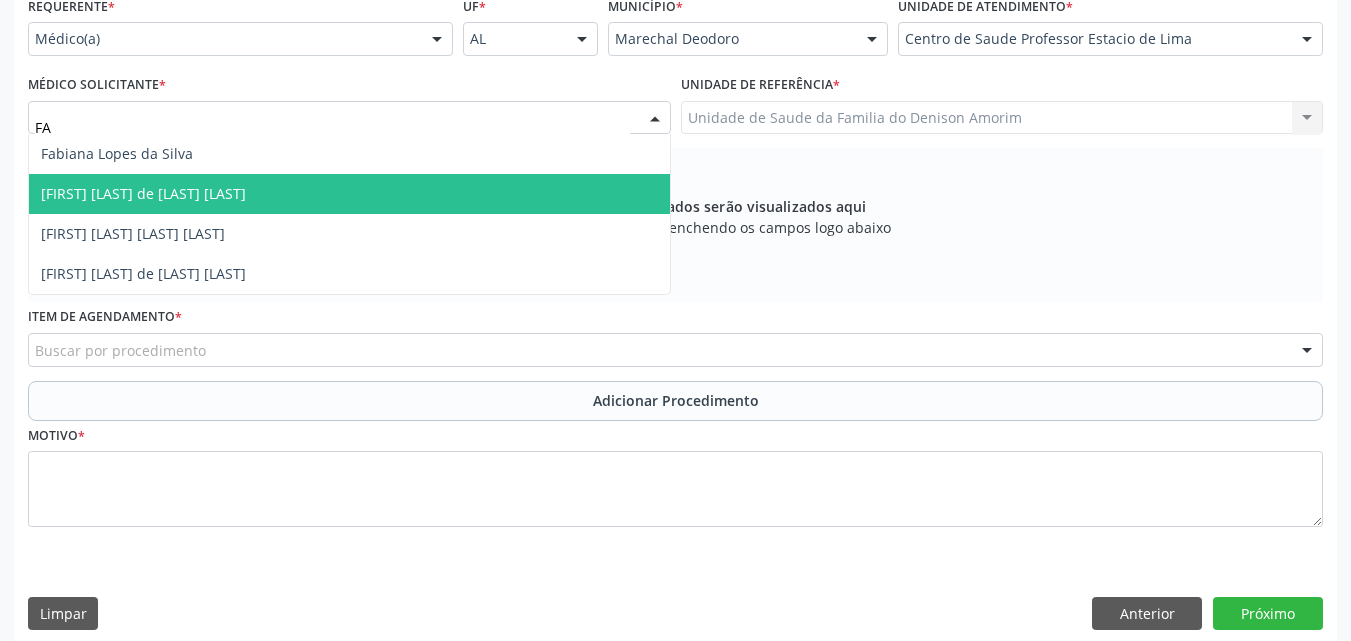 type on "FAB" 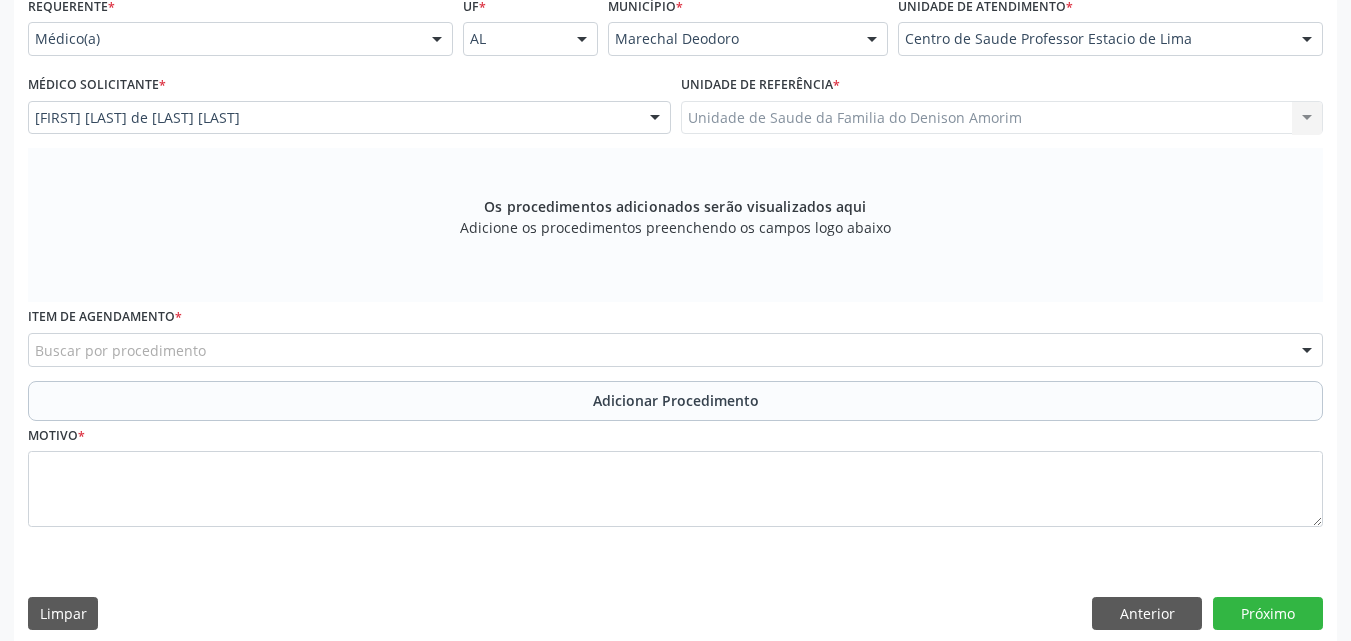 click on "Buscar por procedimento" at bounding box center [675, 350] 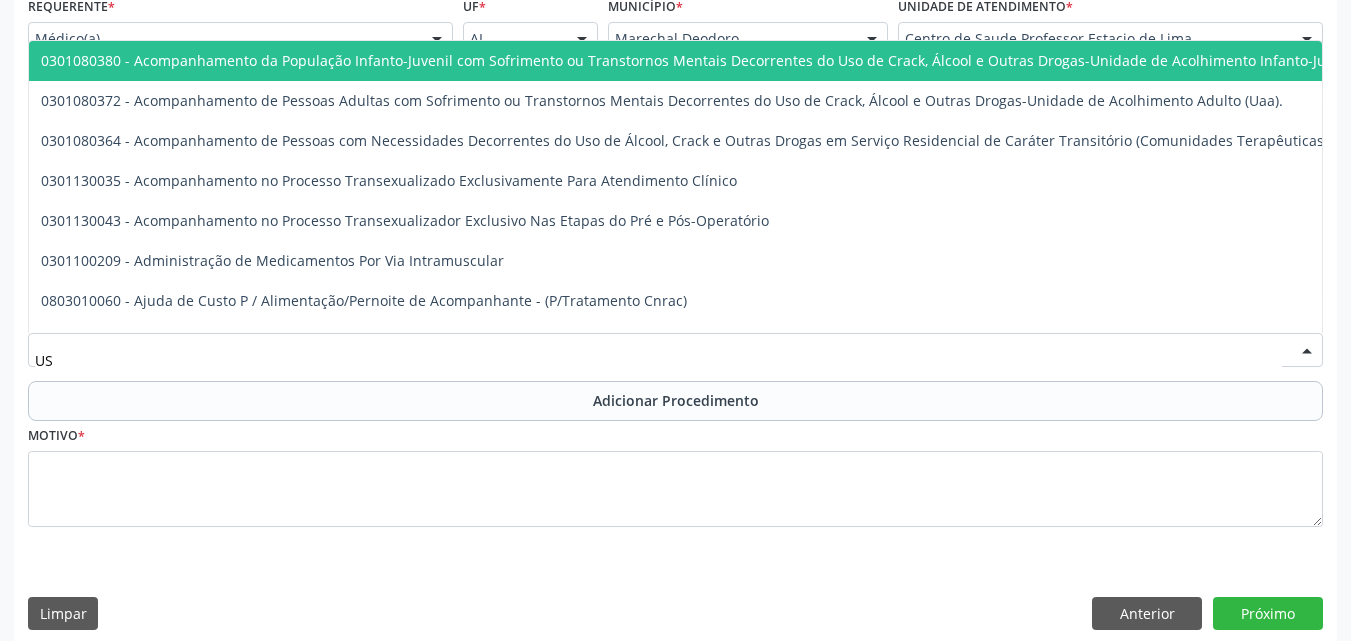 type on "U" 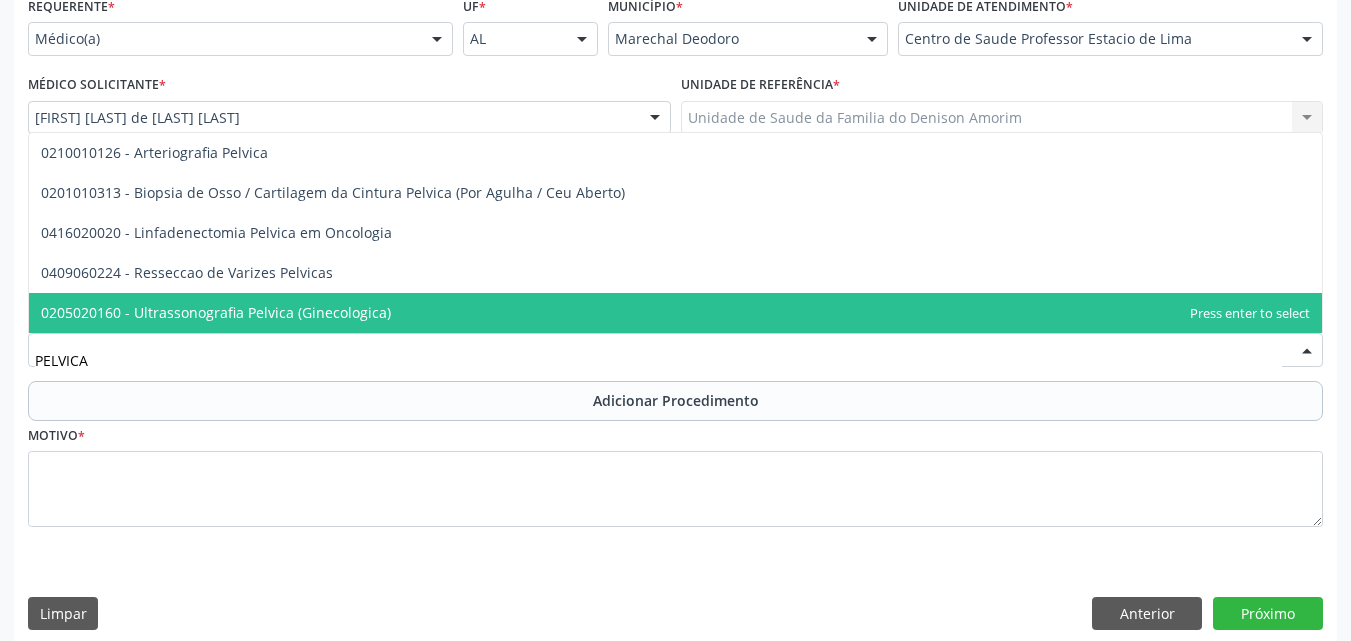 click on "0205020160 - Ultrassonografia Pelvica (Ginecologica)" at bounding box center (675, 313) 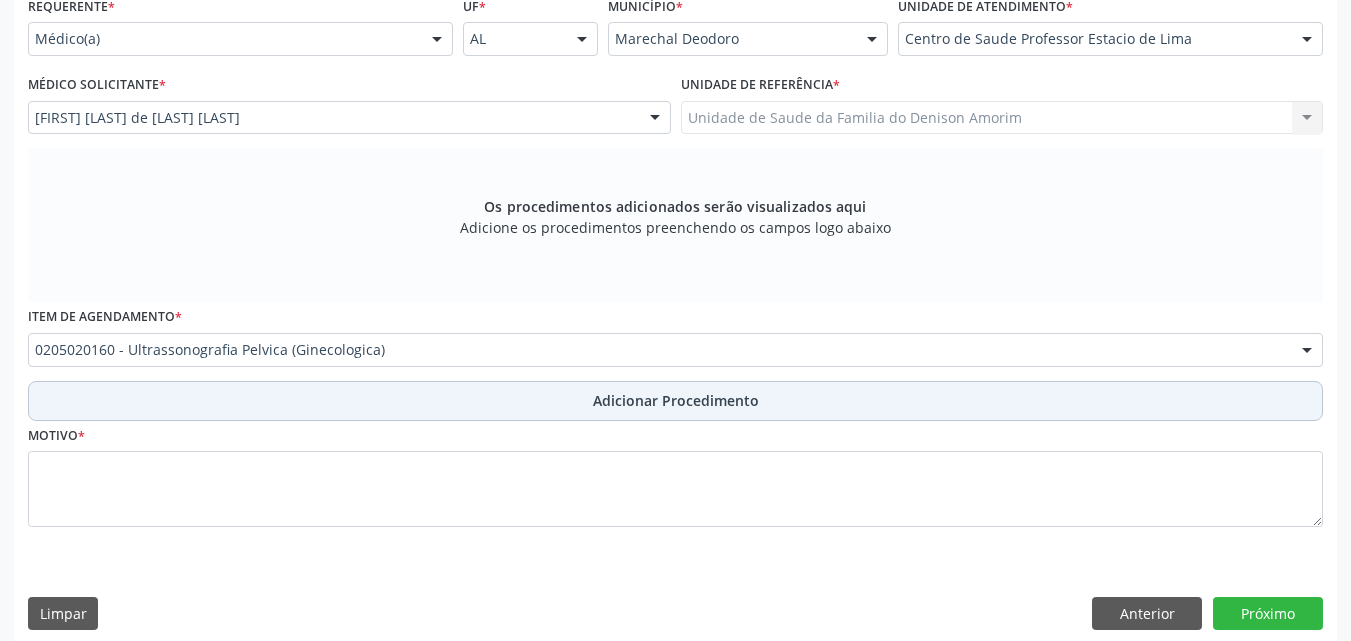 click on "Adicionar Procedimento" at bounding box center (675, 401) 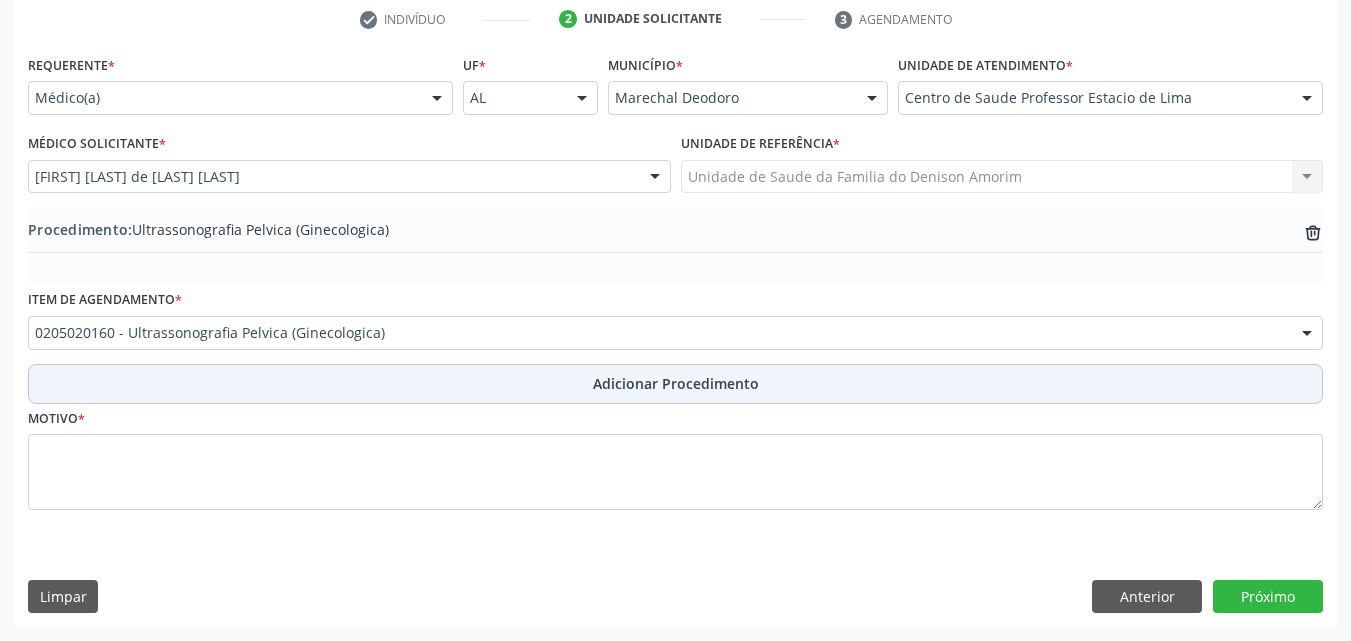 scroll, scrollTop: 412, scrollLeft: 0, axis: vertical 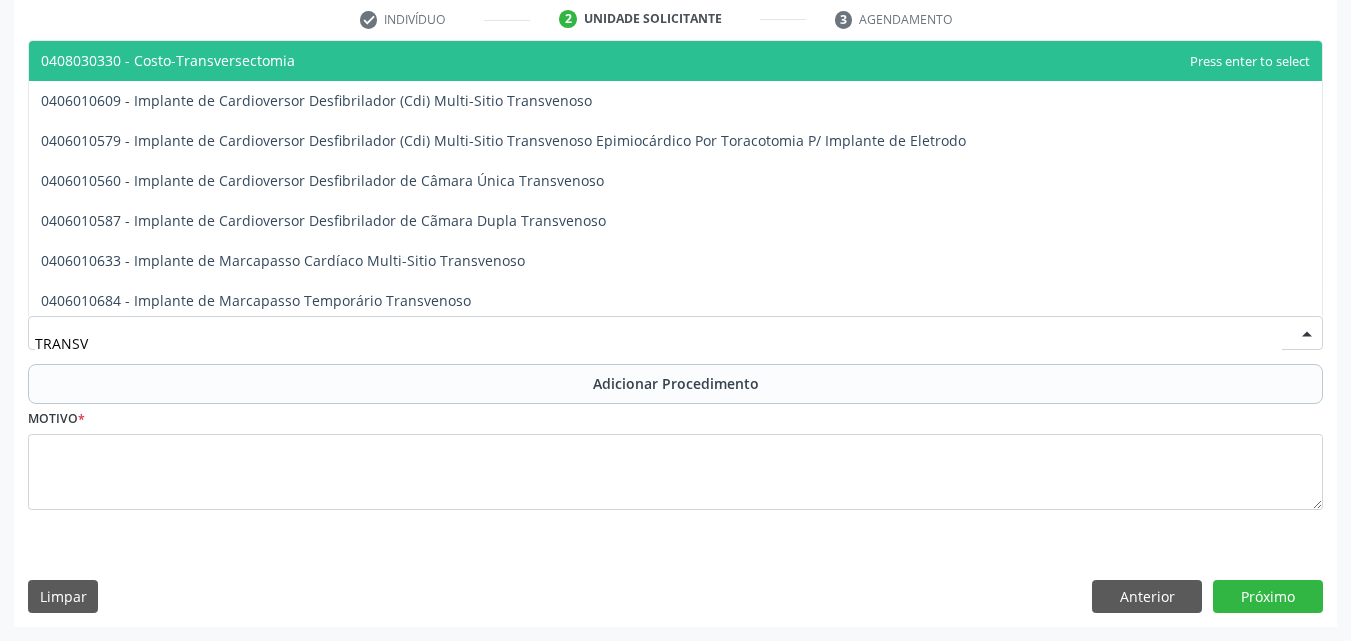 type on "TRANSVA" 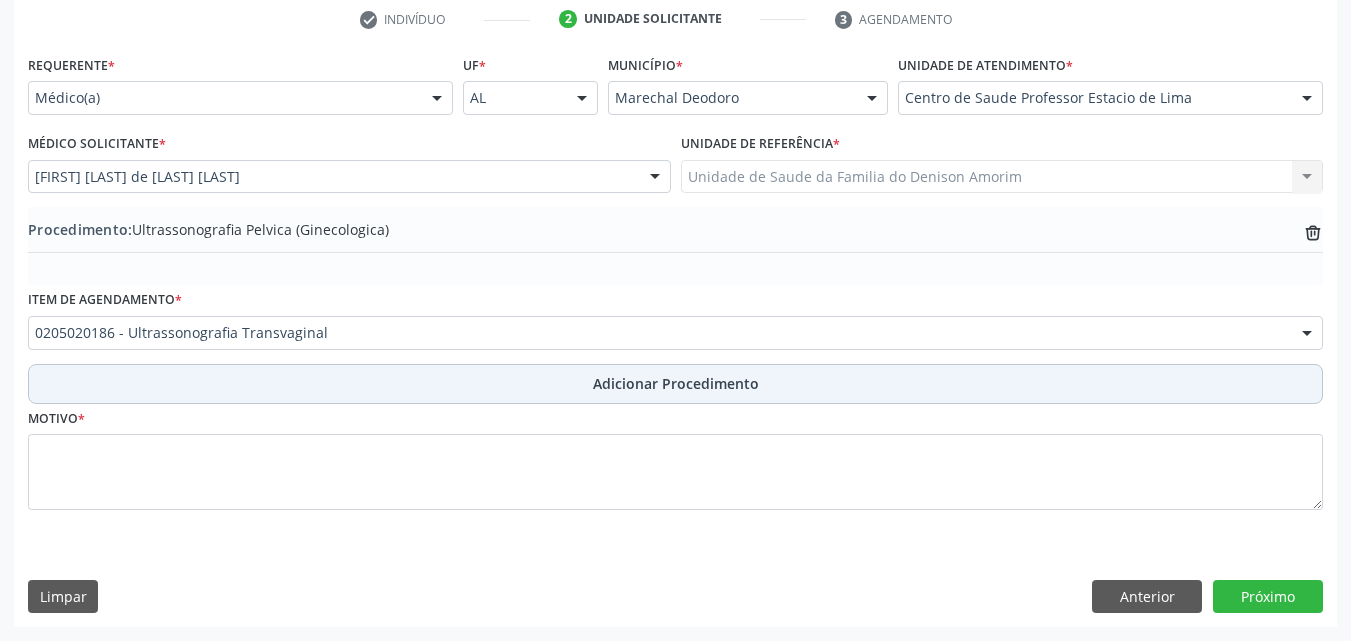 click on "Adicionar Procedimento" at bounding box center (675, 384) 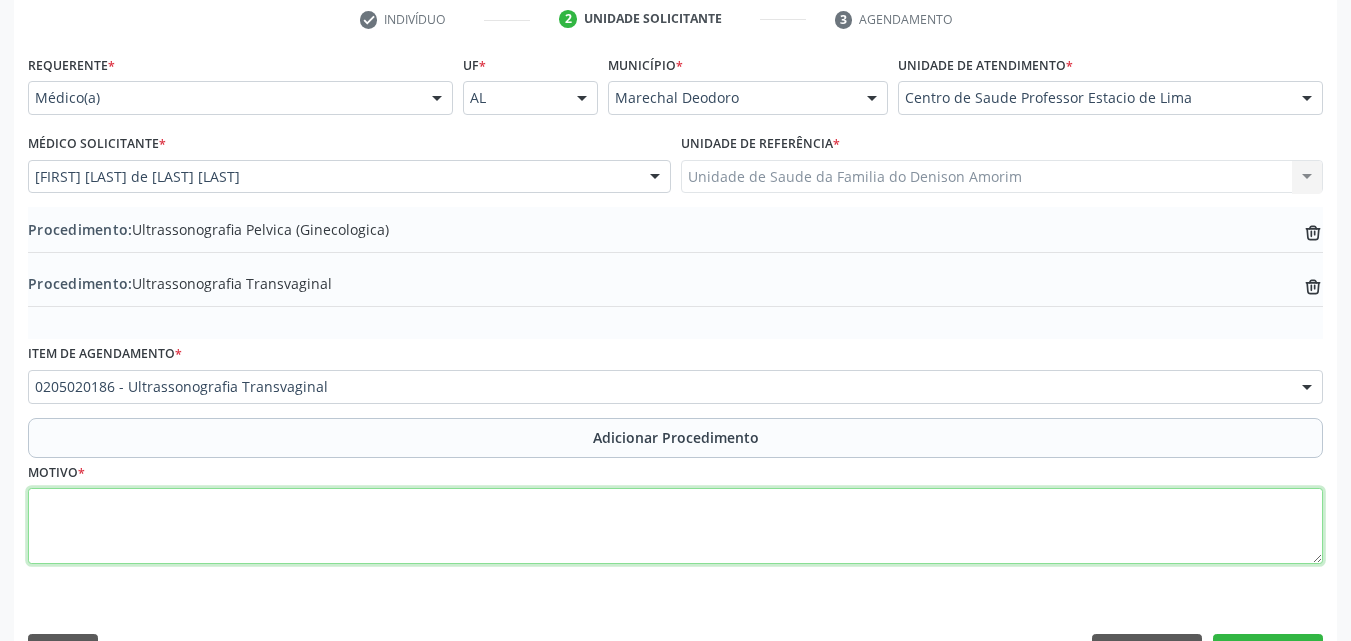 click at bounding box center [675, 526] 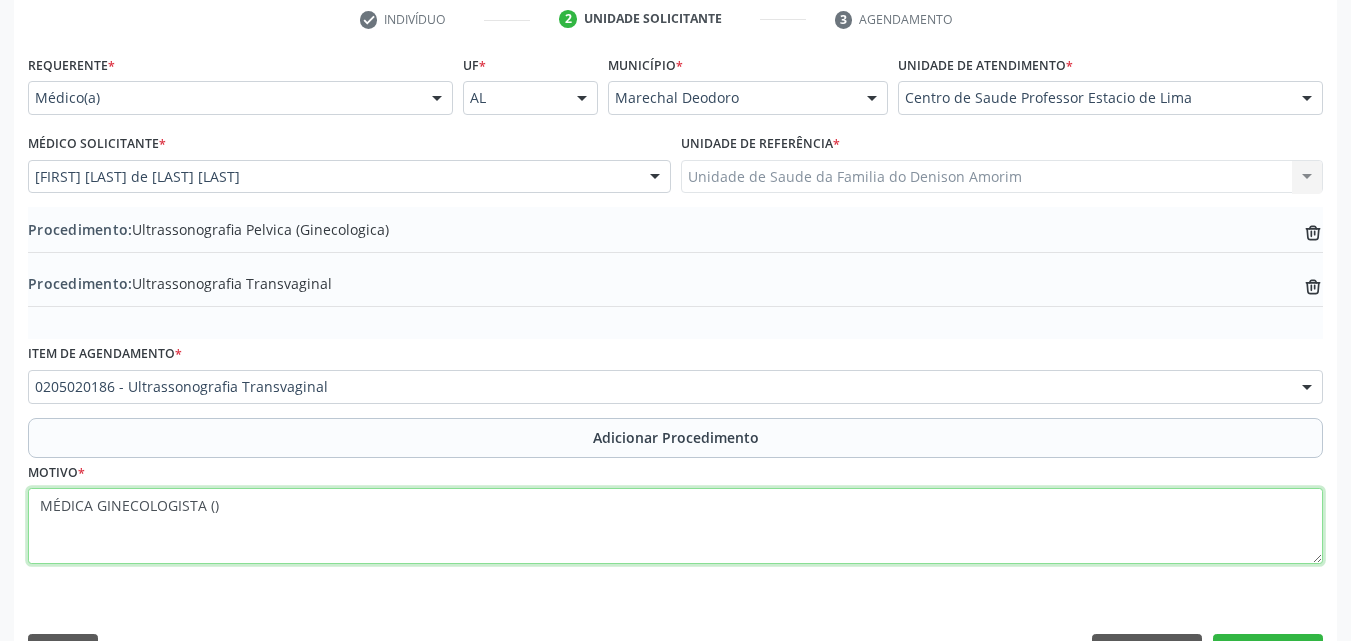 drag, startPoint x: 244, startPoint y: 503, endPoint x: 24, endPoint y: 504, distance: 220.00227 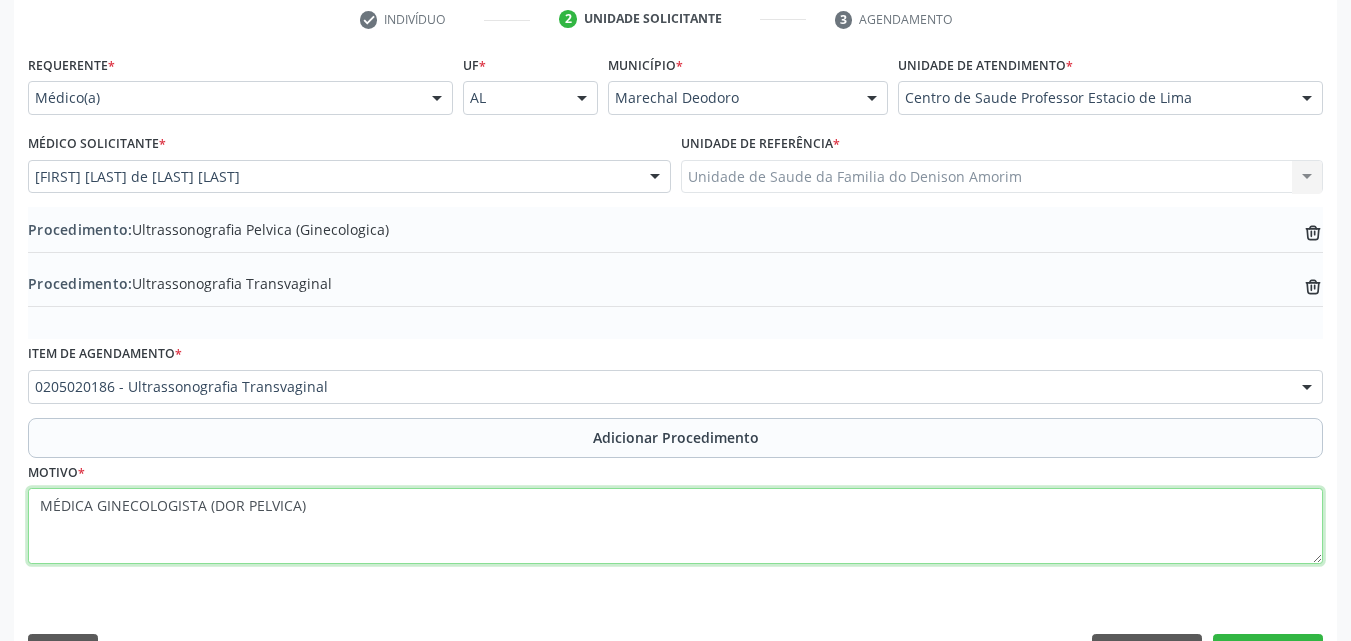 scroll, scrollTop: 466, scrollLeft: 0, axis: vertical 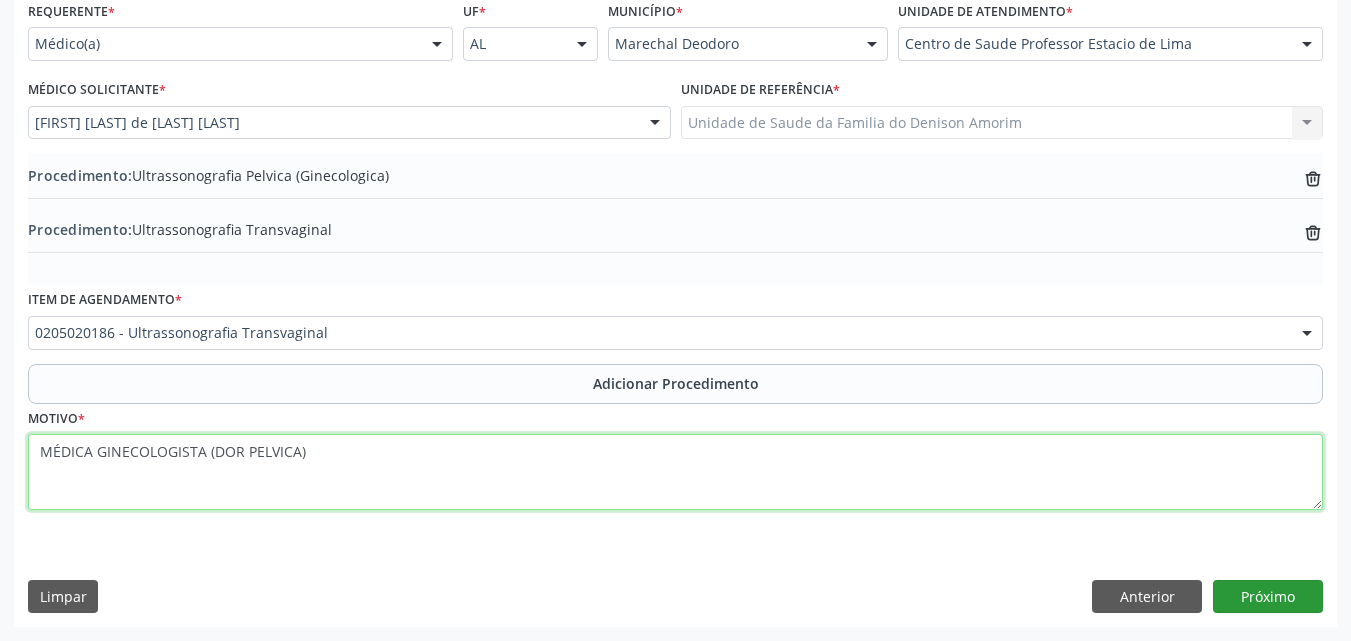 type on "MÉDICA GINECOLOGISTA (DOR PELVICA)" 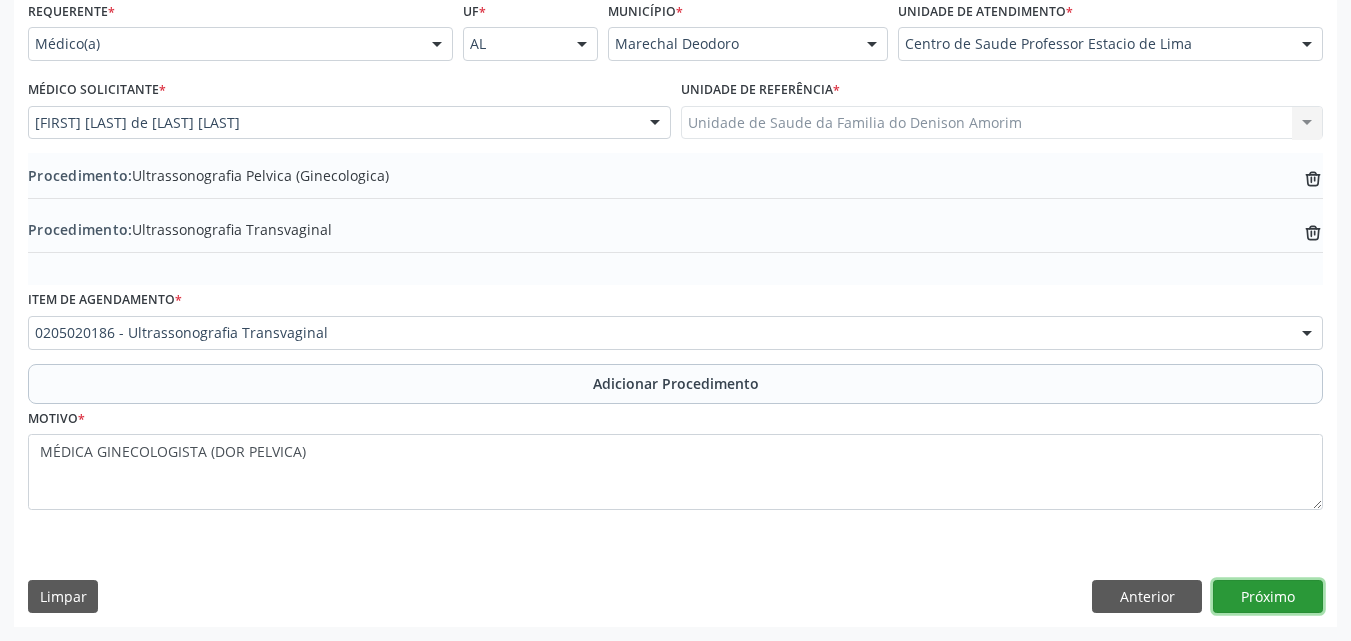 click on "Próximo" at bounding box center [1268, 597] 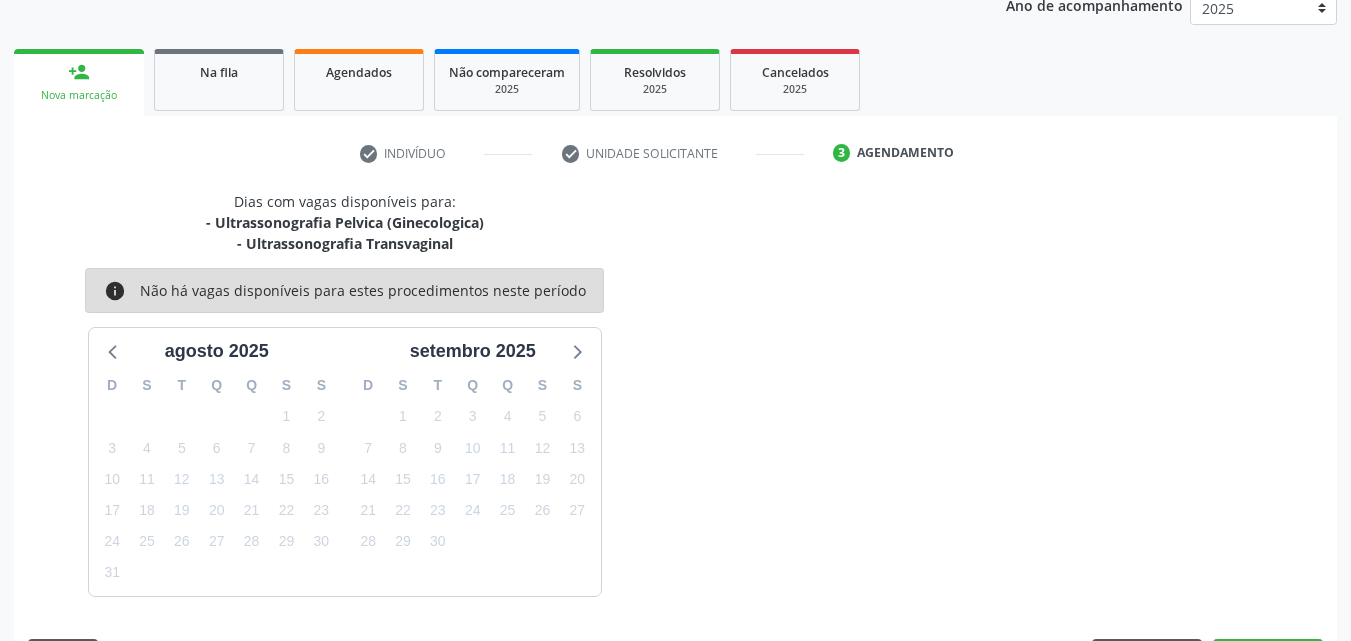 scroll, scrollTop: 337, scrollLeft: 0, axis: vertical 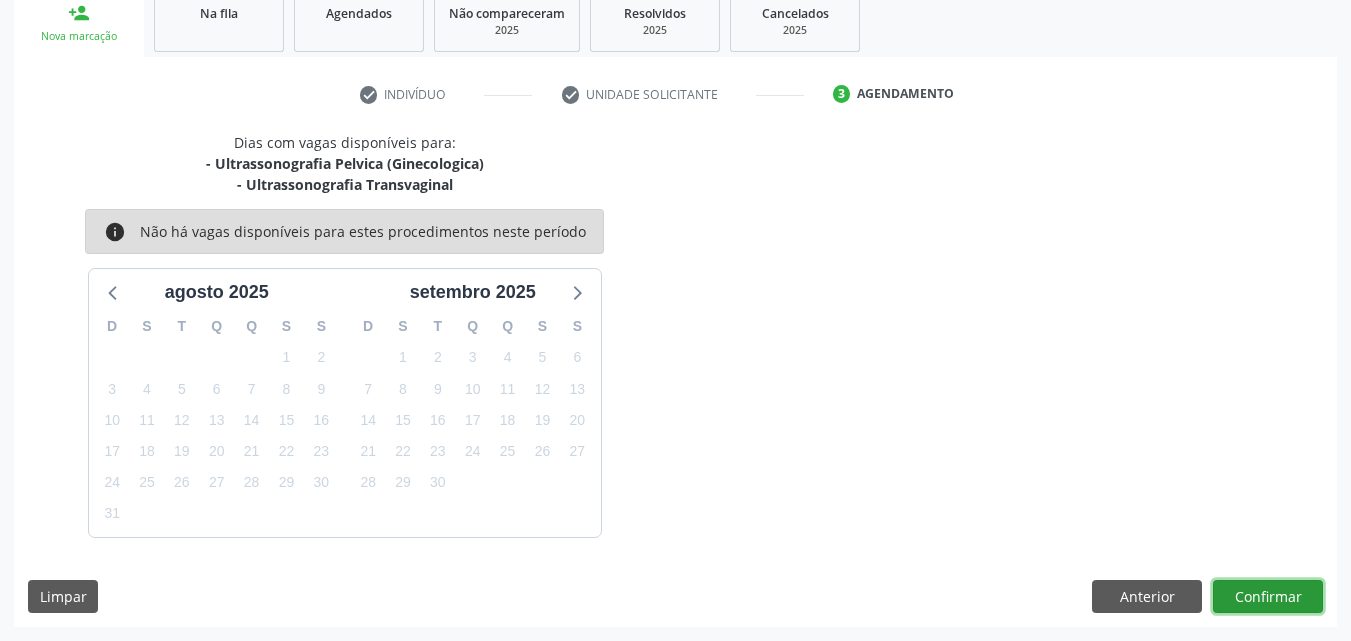 click on "Confirmar" at bounding box center [1268, 597] 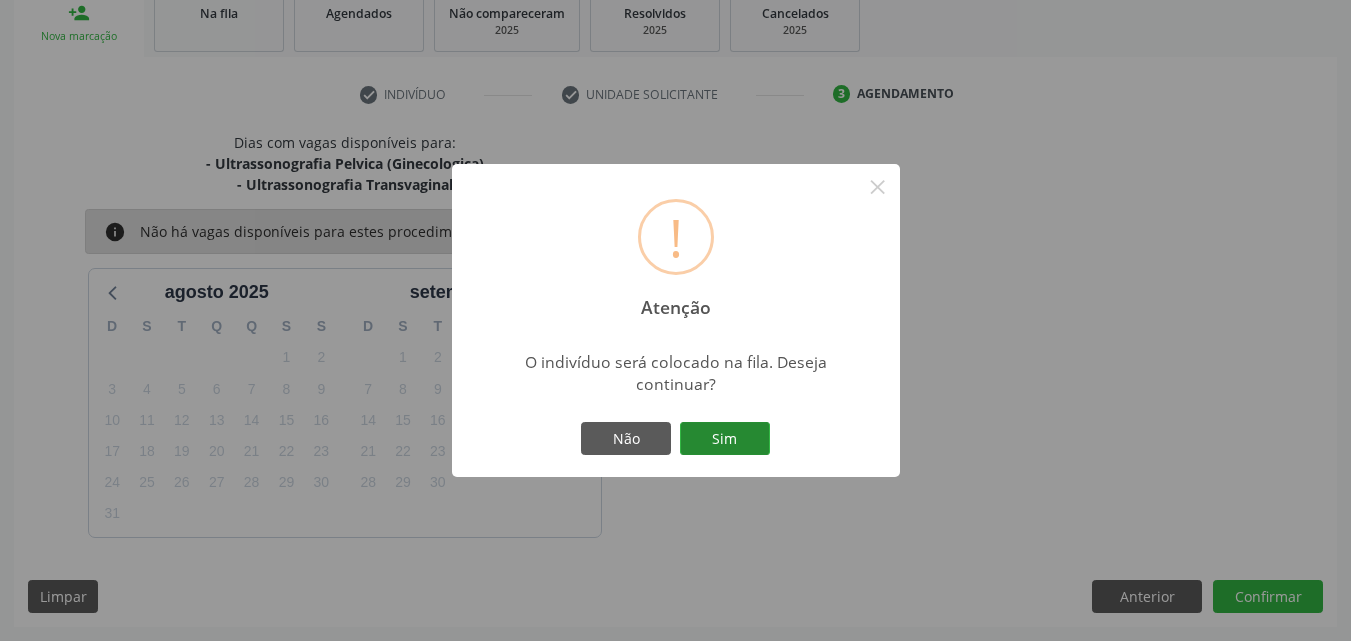 click on "Sim" at bounding box center (725, 439) 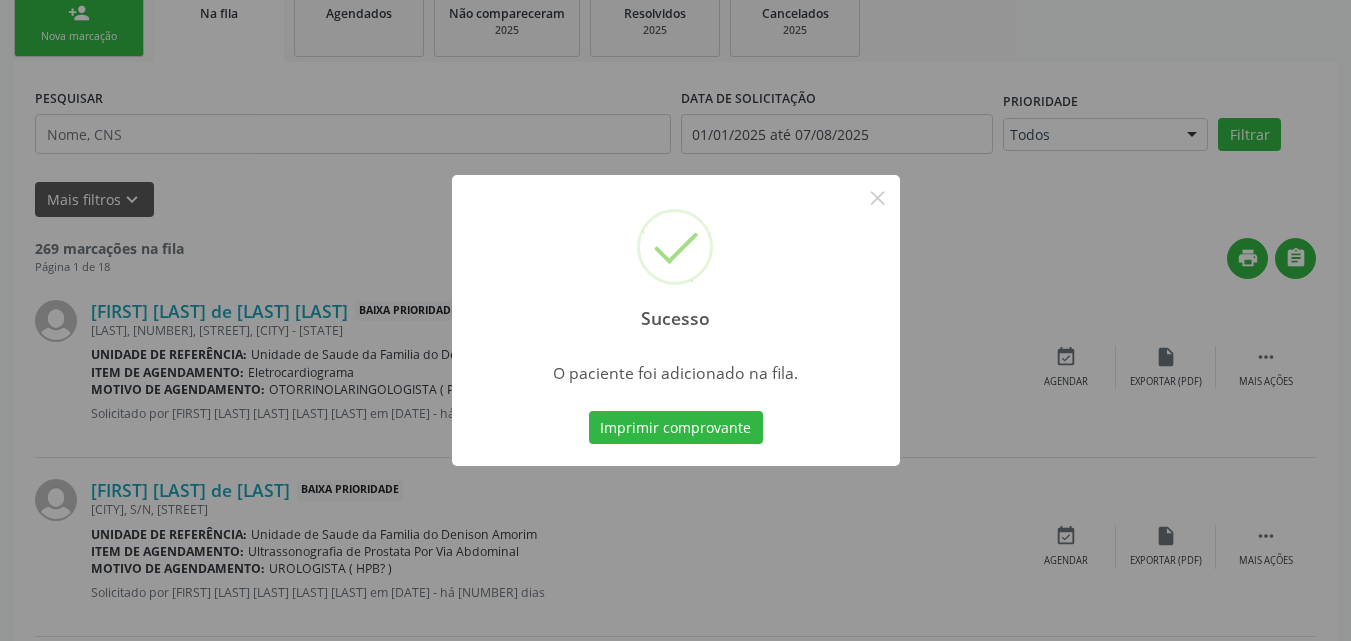 scroll, scrollTop: 54, scrollLeft: 0, axis: vertical 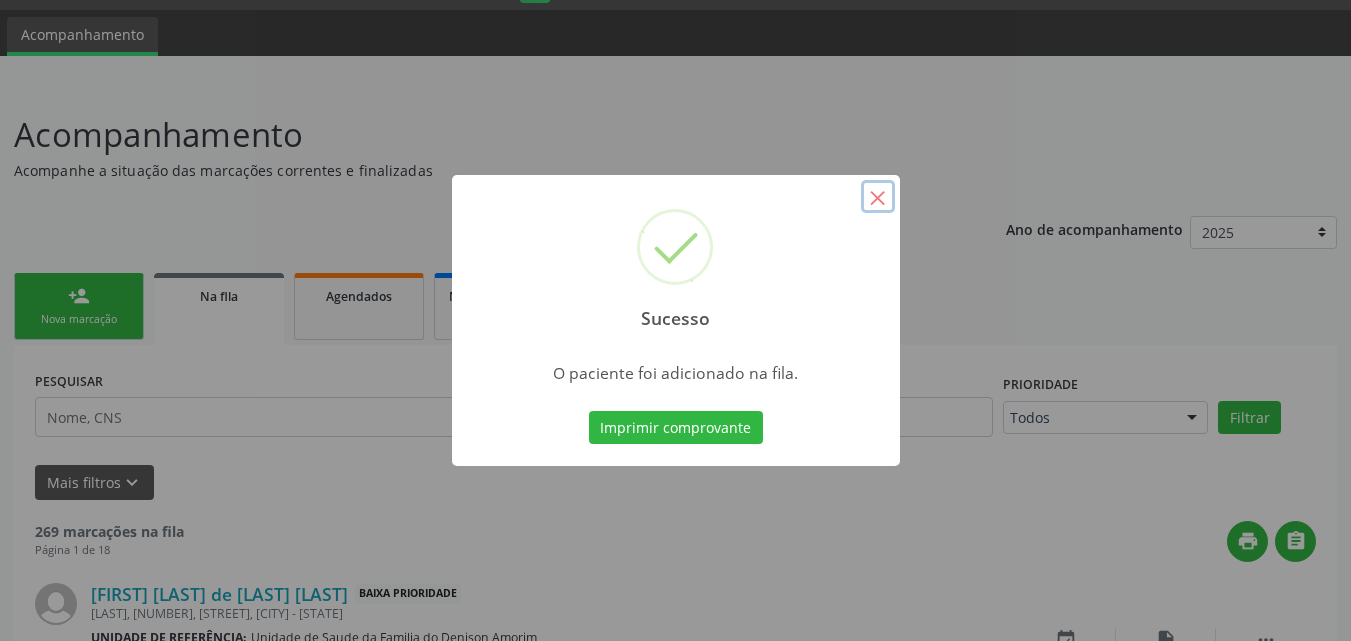 click on "×" at bounding box center (878, 197) 